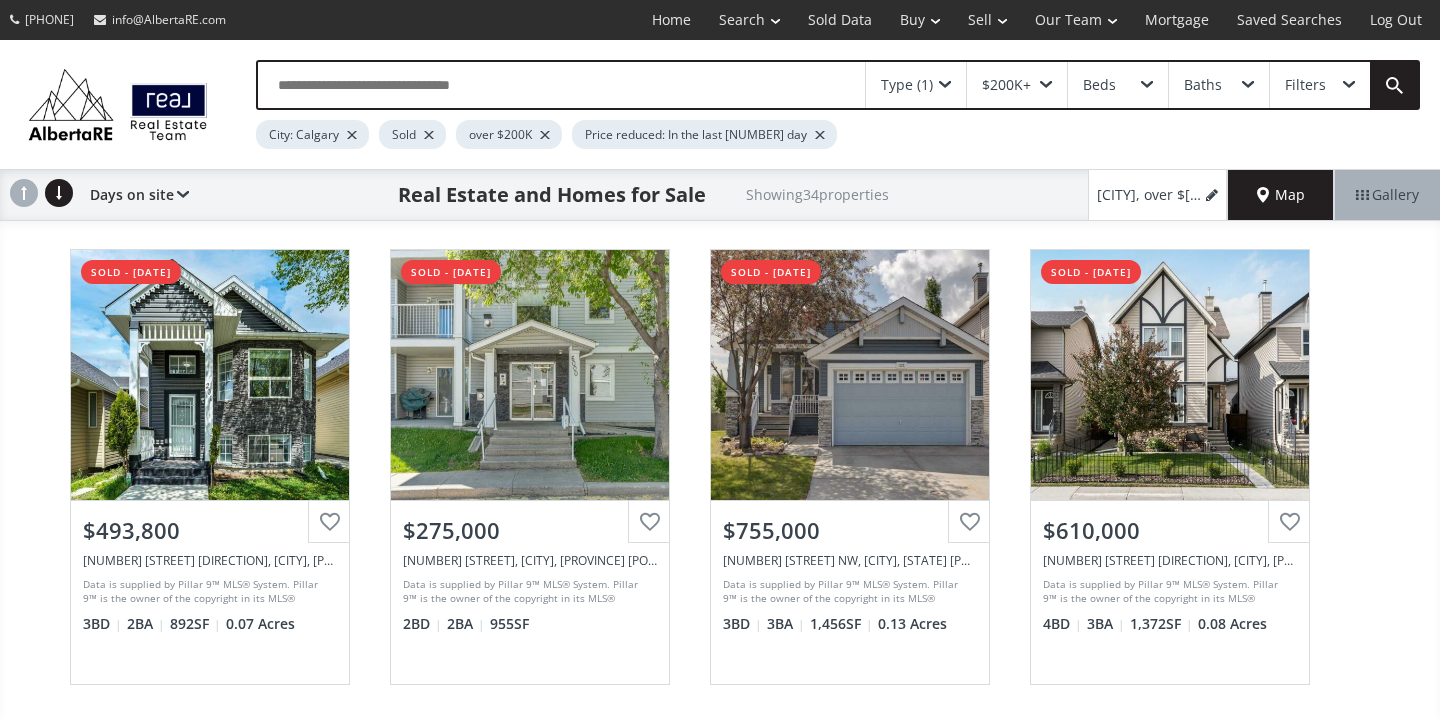 scroll, scrollTop: 0, scrollLeft: 0, axis: both 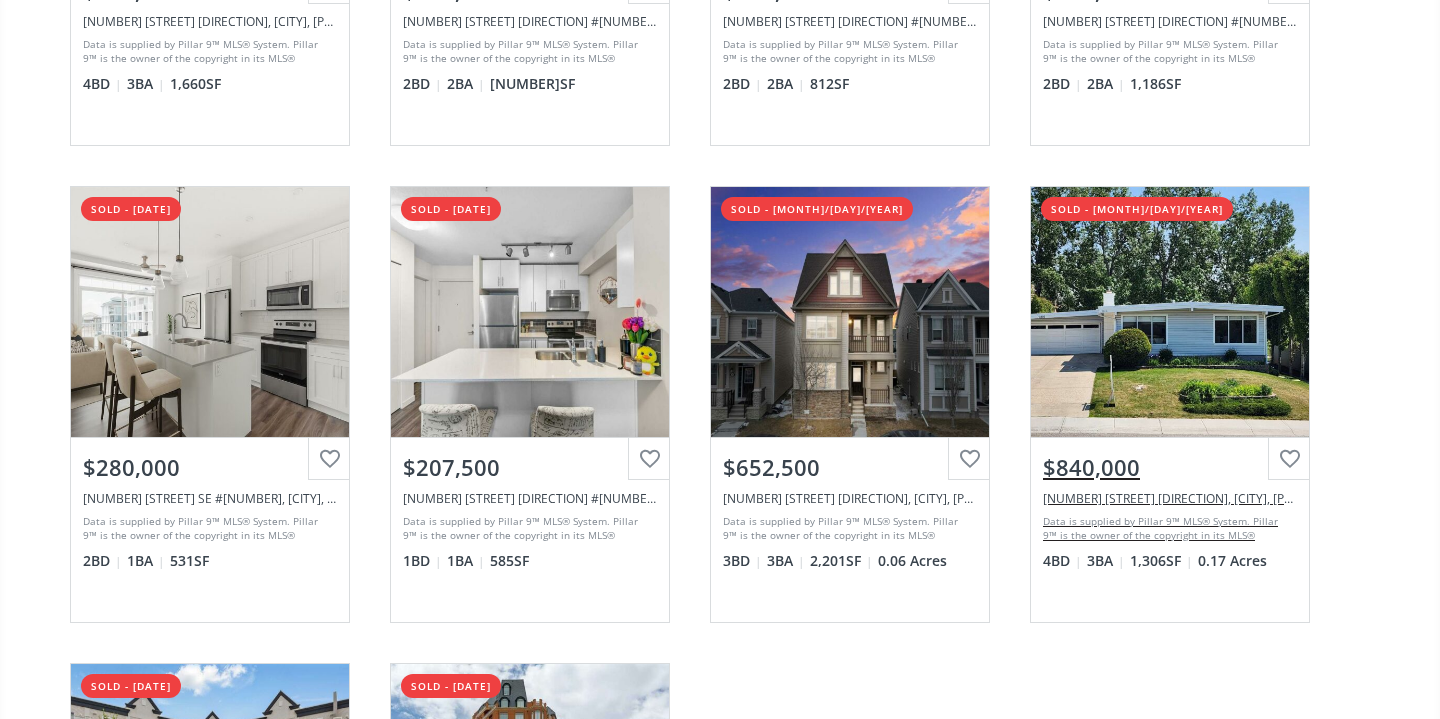 click on "$840,000" at bounding box center (1170, 467) 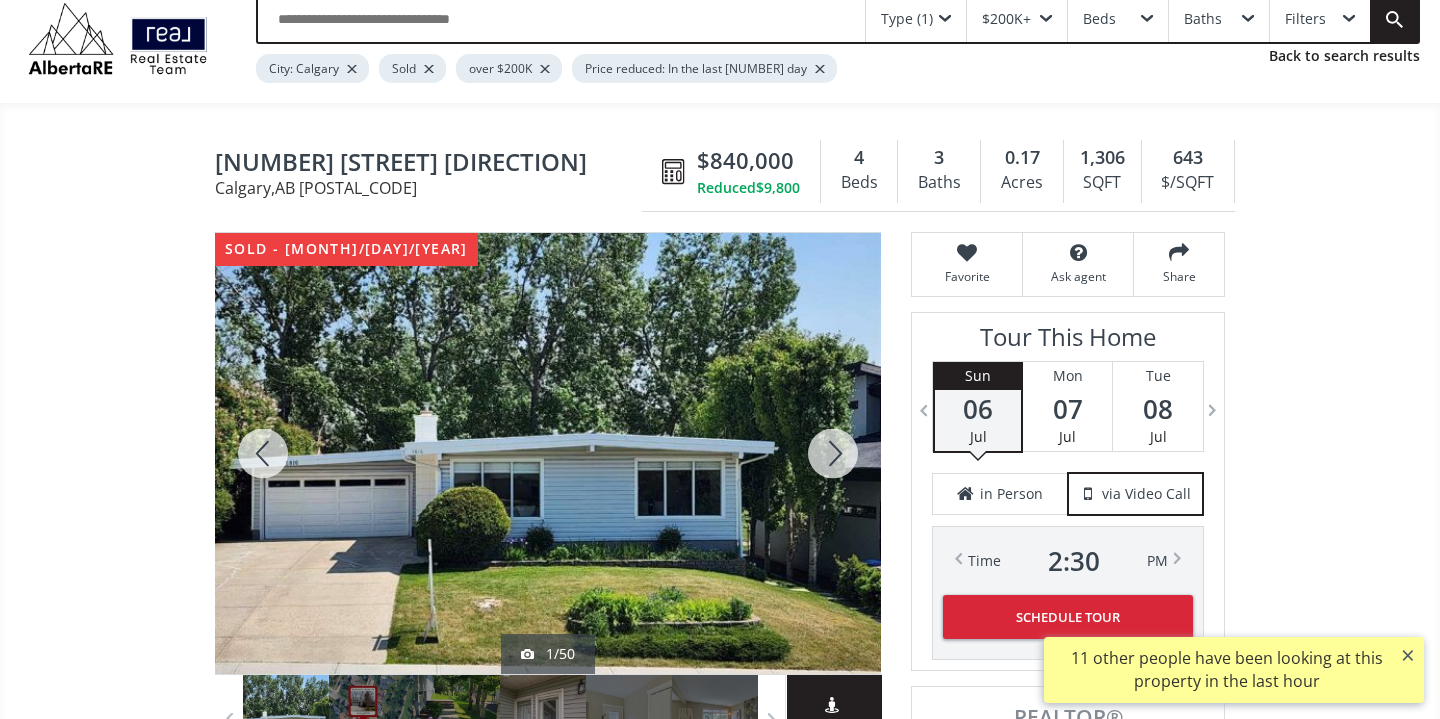 scroll, scrollTop: 67, scrollLeft: 0, axis: vertical 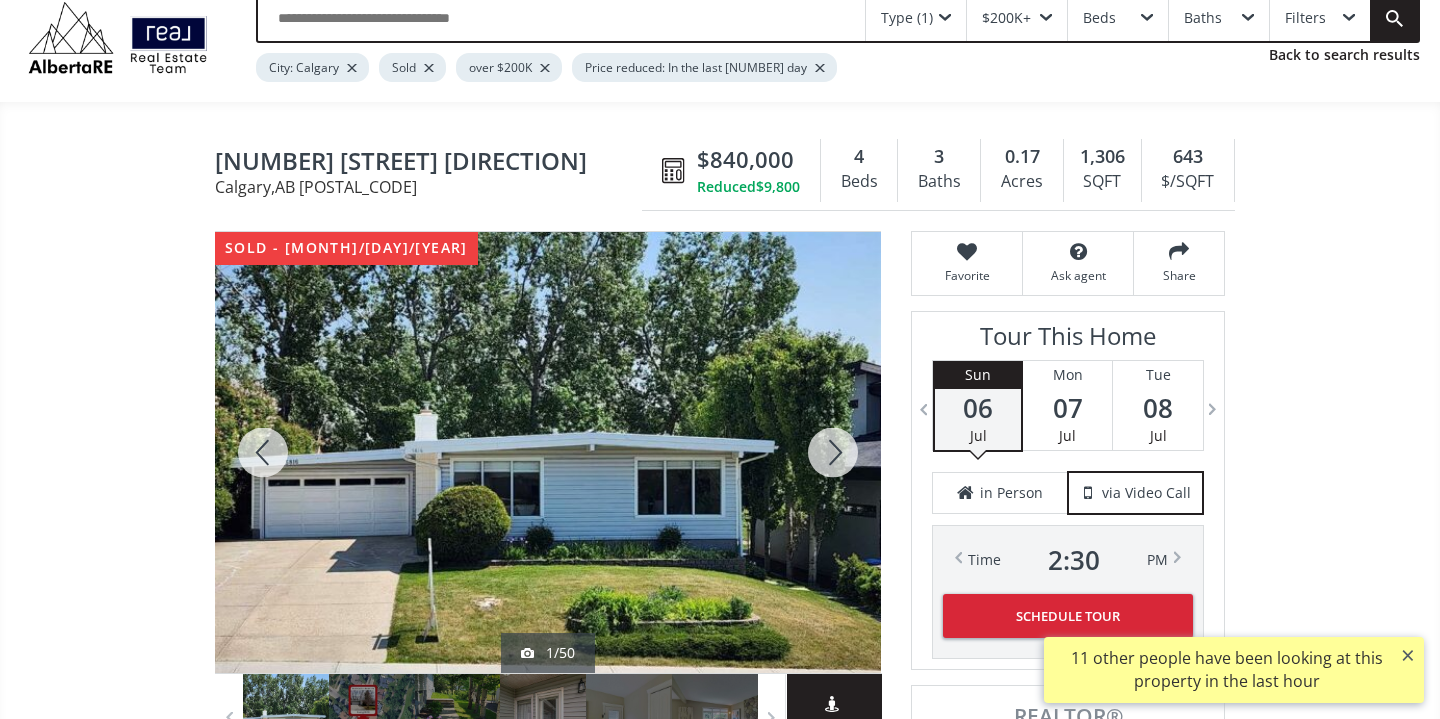 click at bounding box center (833, 452) 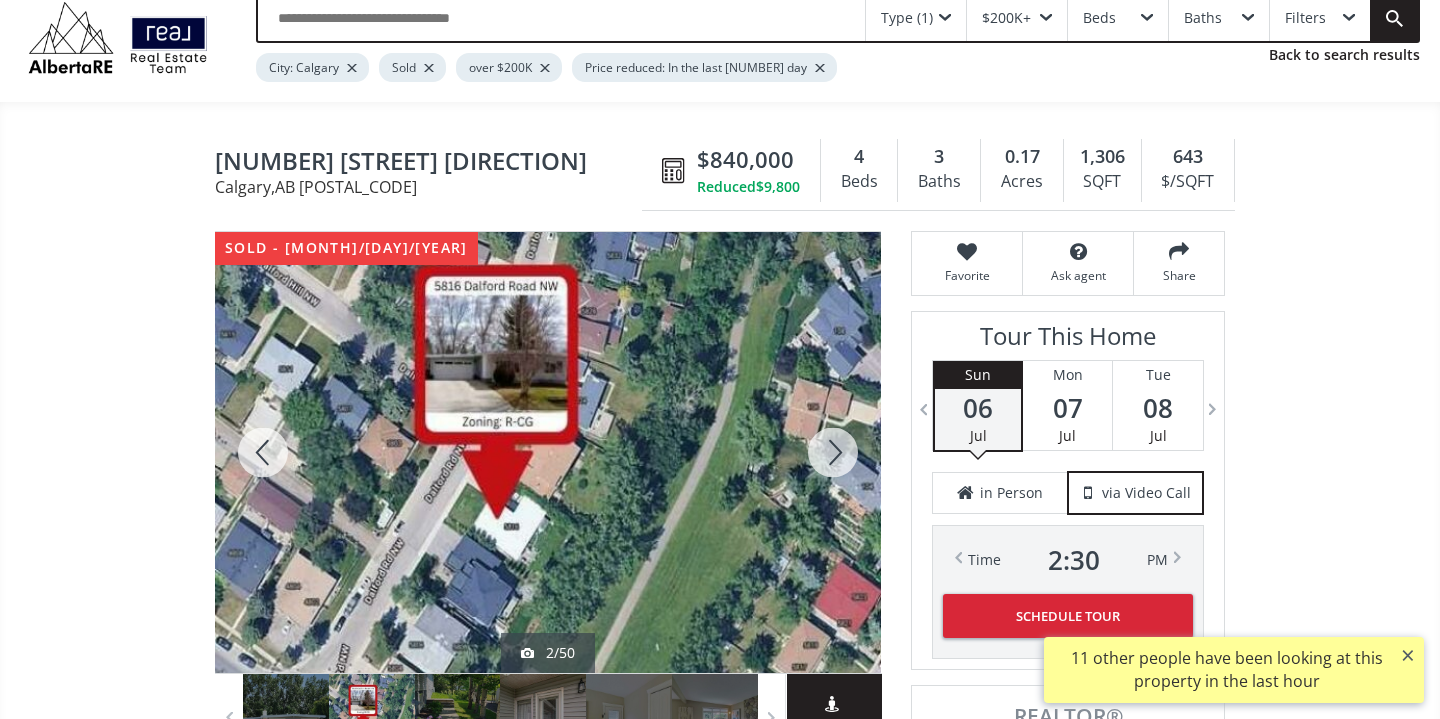 click at bounding box center [833, 452] 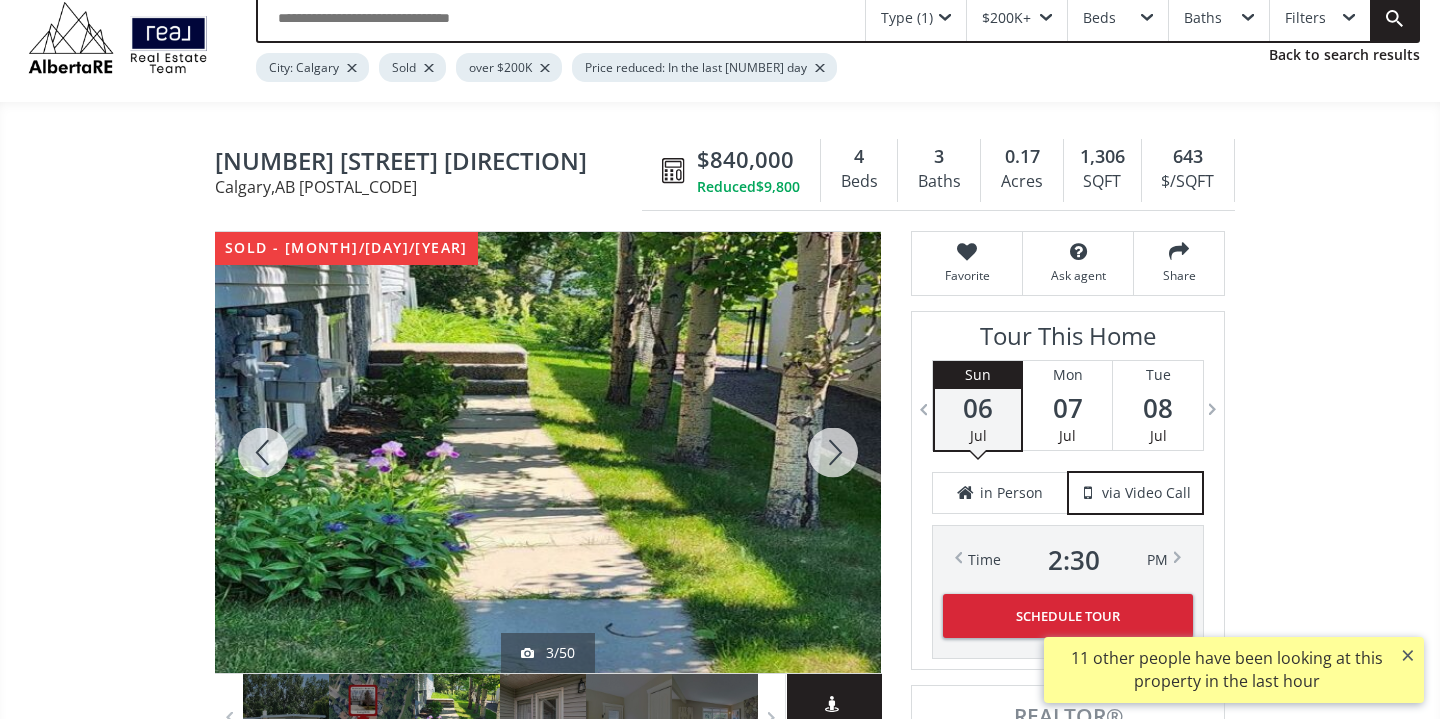 click at bounding box center (833, 452) 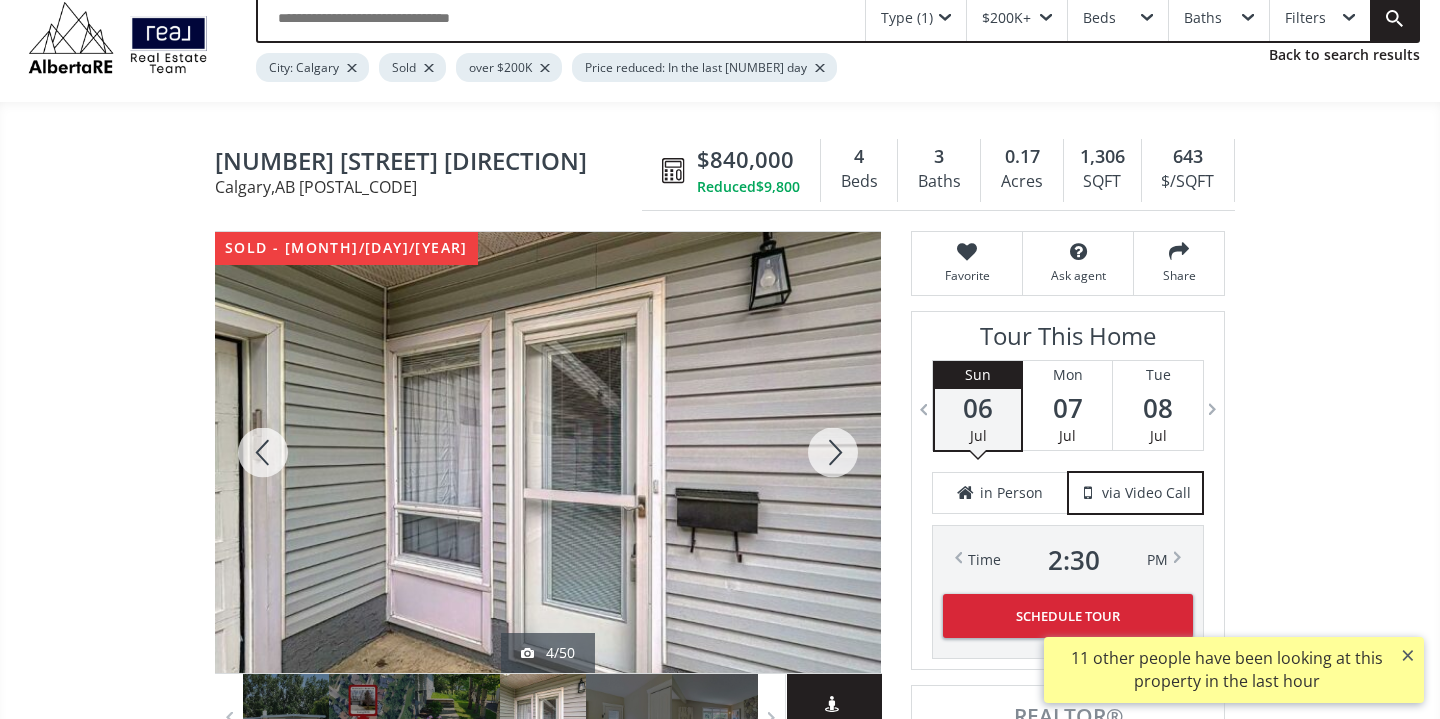 click at bounding box center [833, 452] 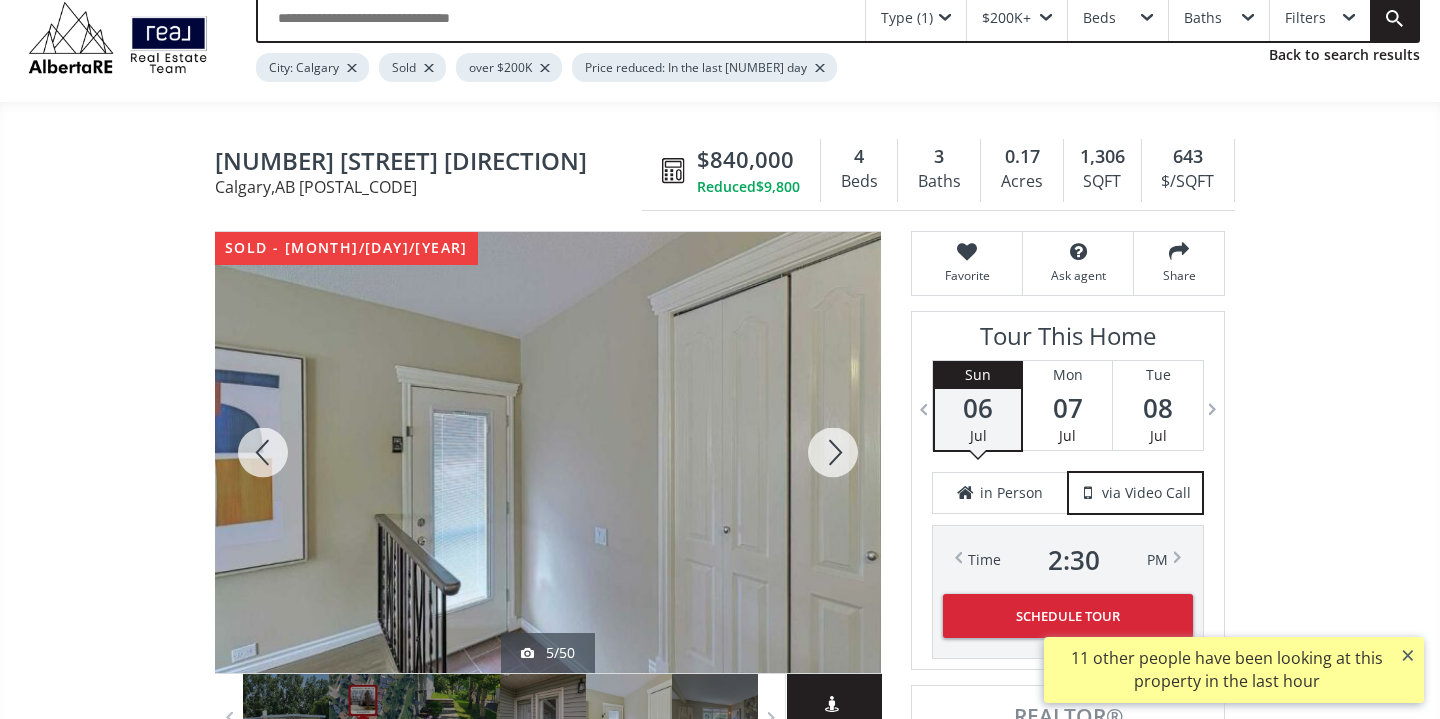 click at bounding box center [833, 452] 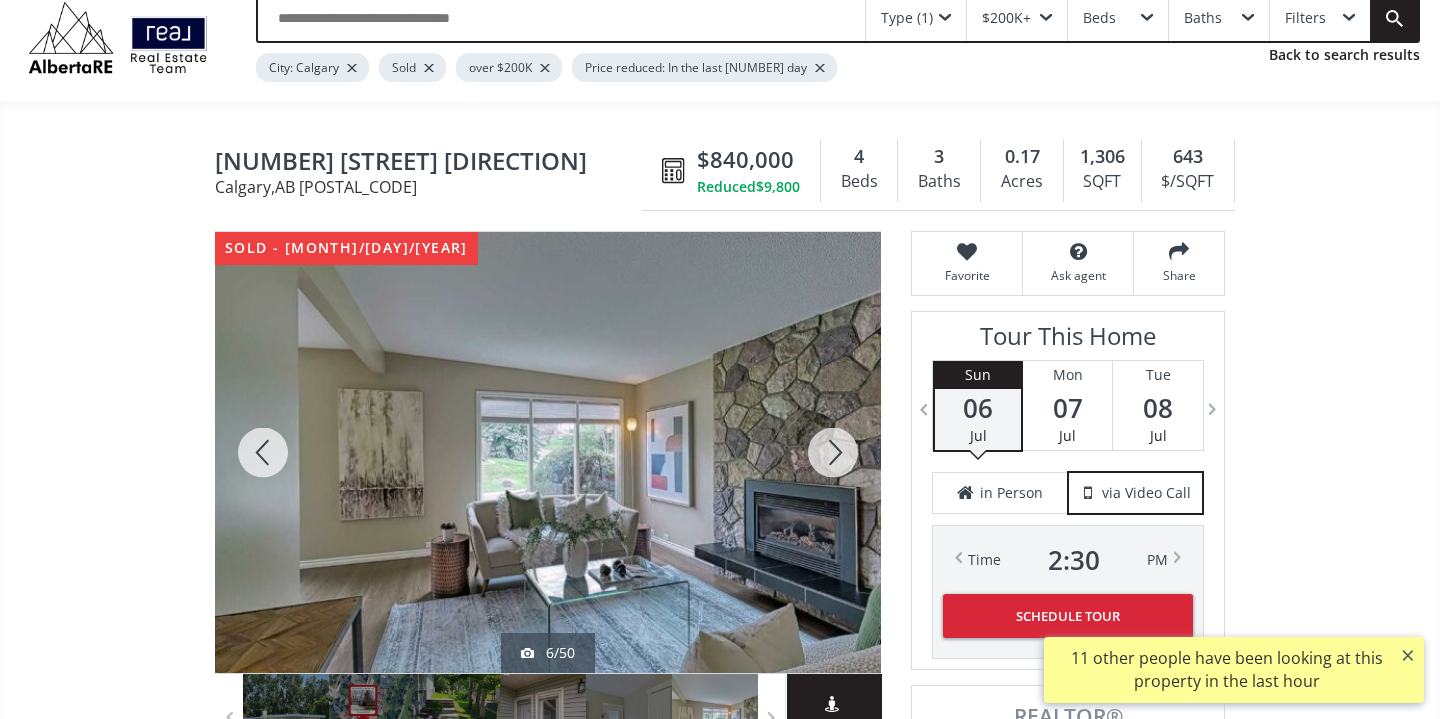 click at bounding box center (833, 452) 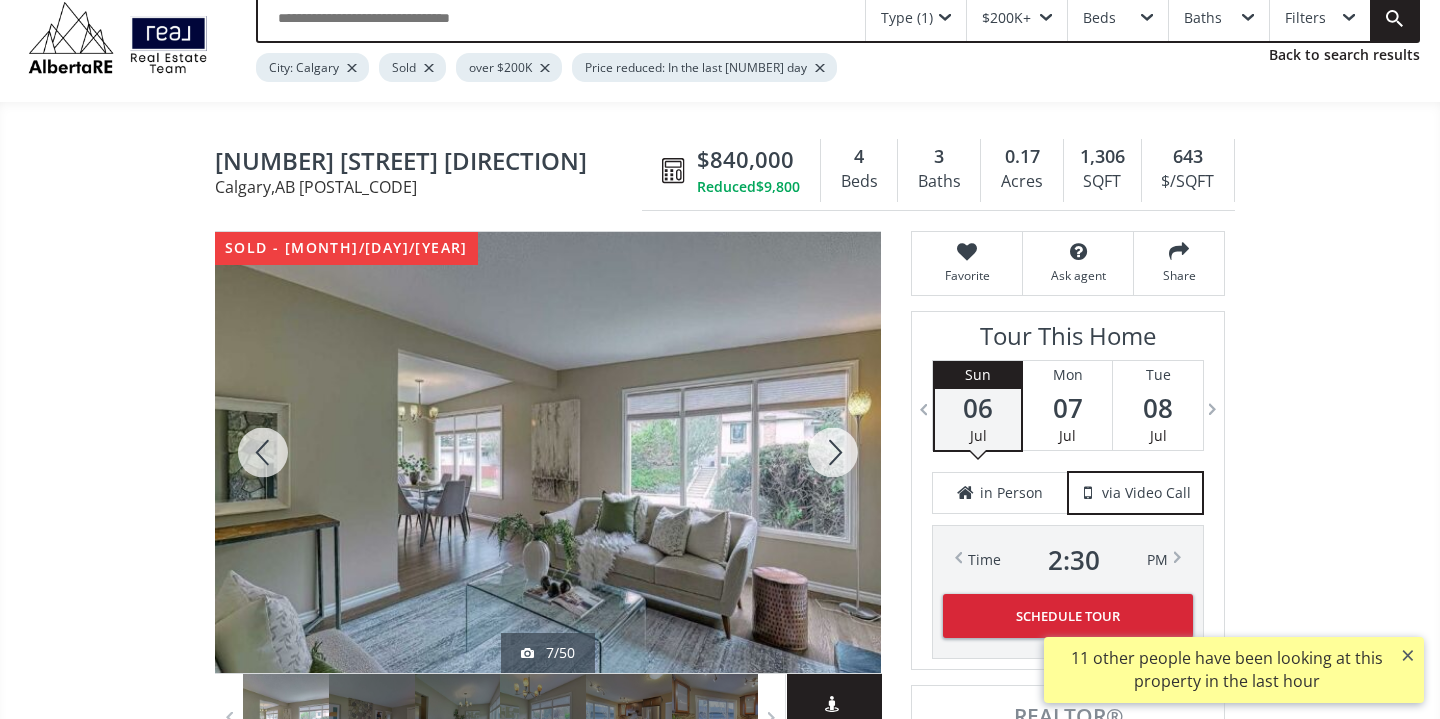 click at bounding box center [833, 452] 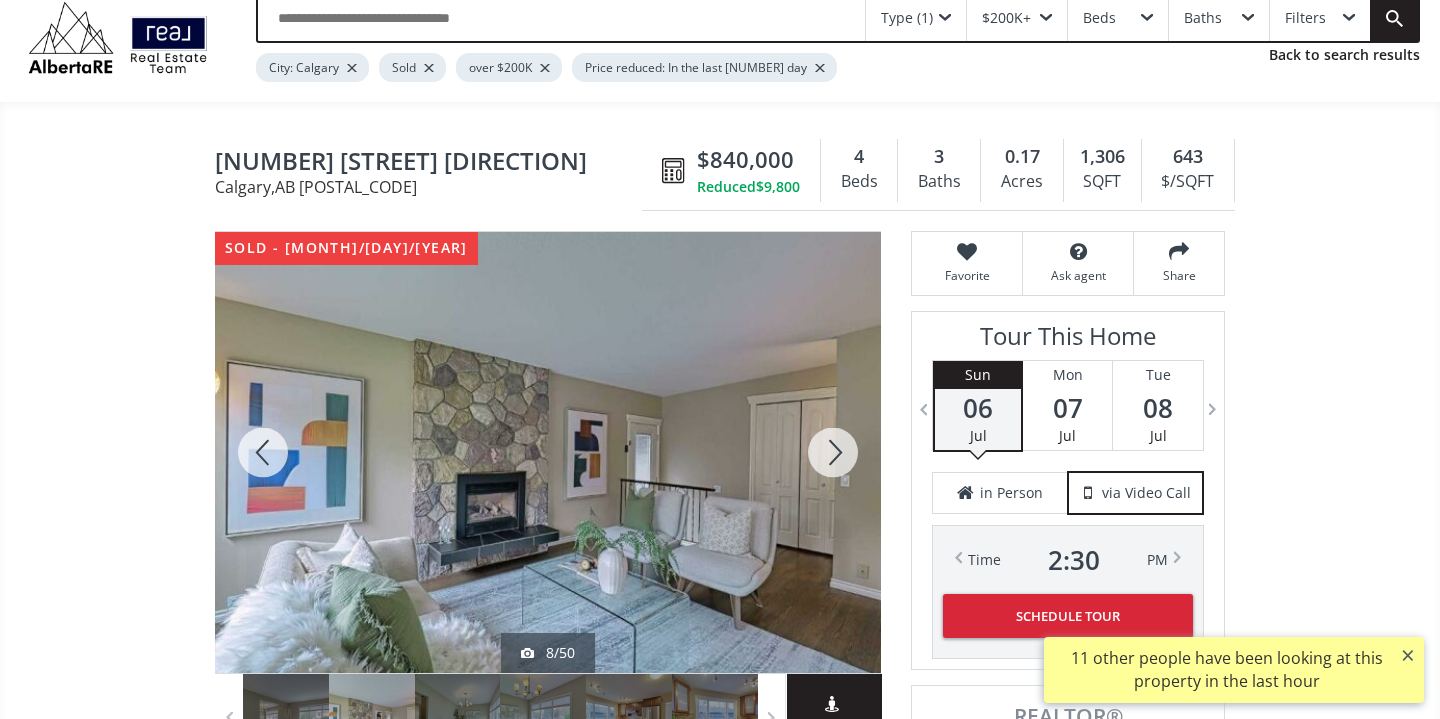 click at bounding box center (833, 452) 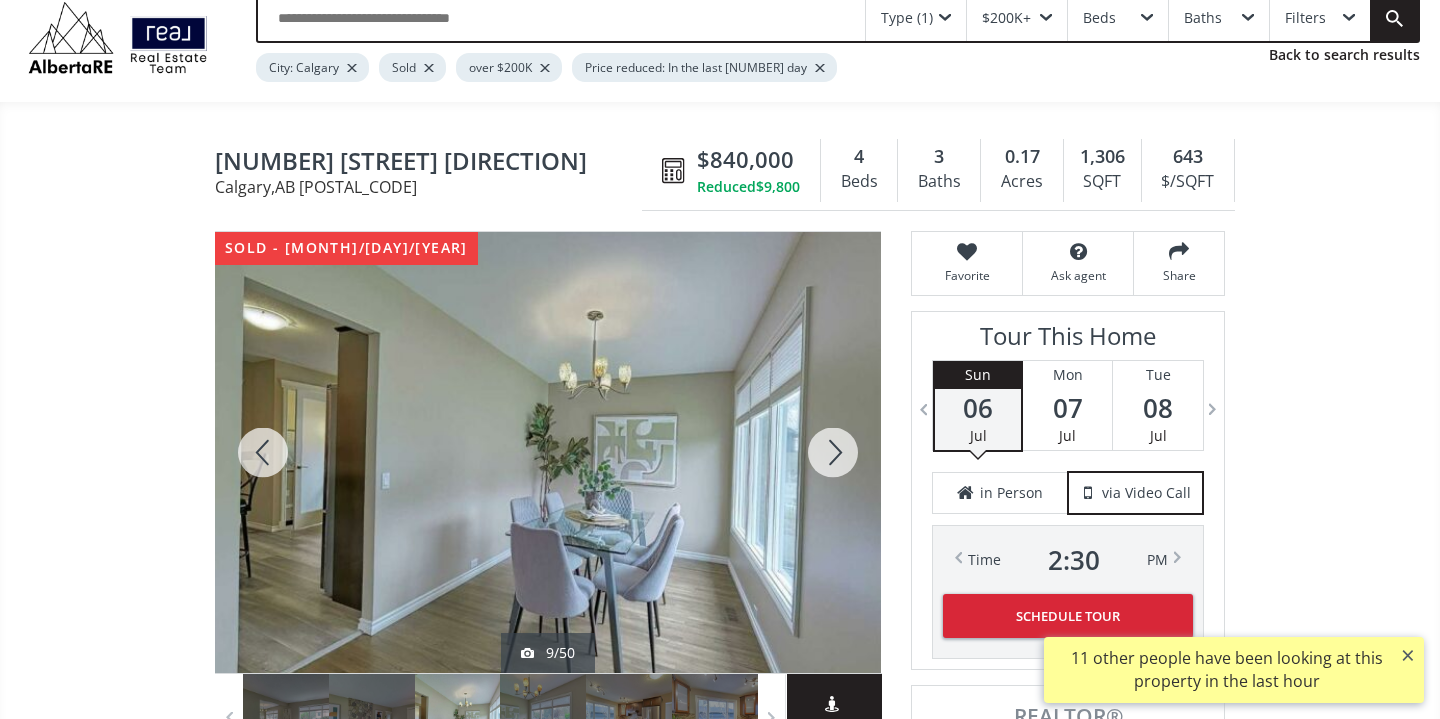 click at bounding box center (833, 452) 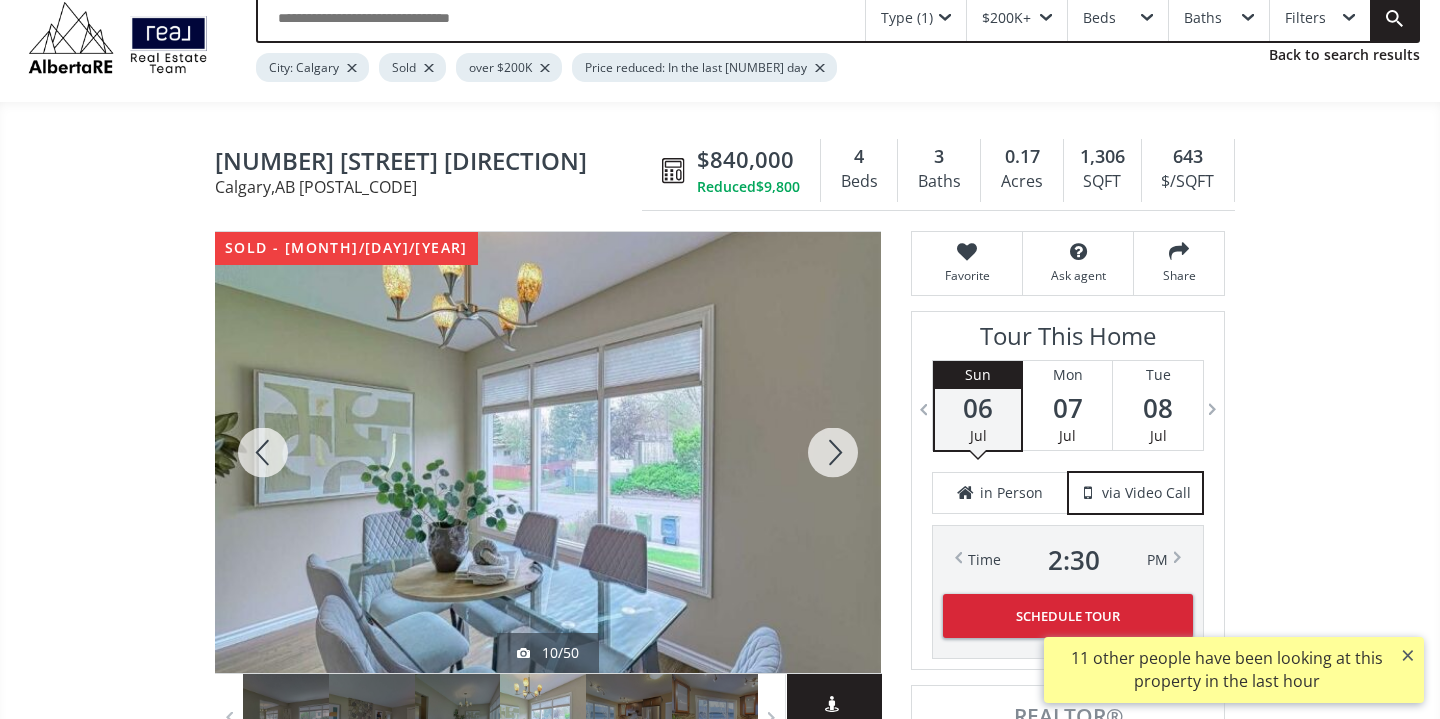 click at bounding box center [833, 452] 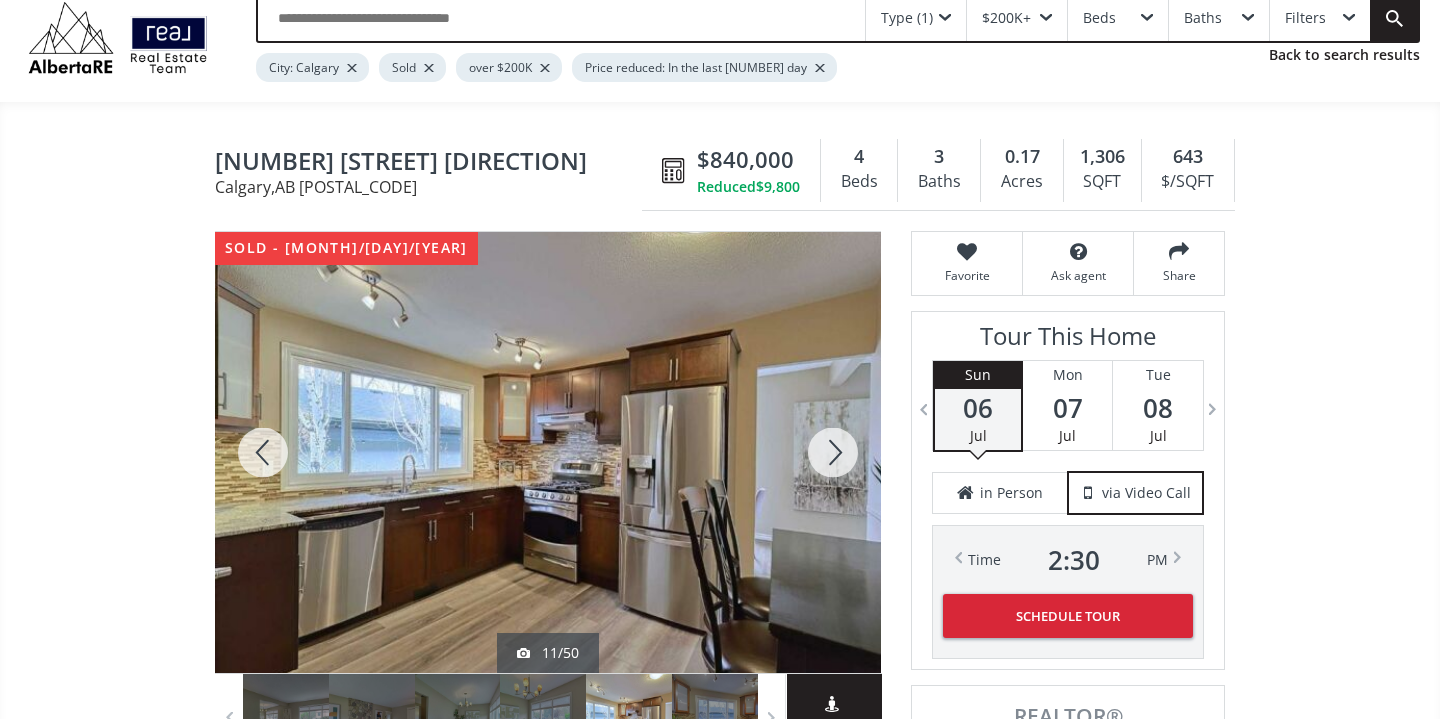 click at bounding box center [833, 452] 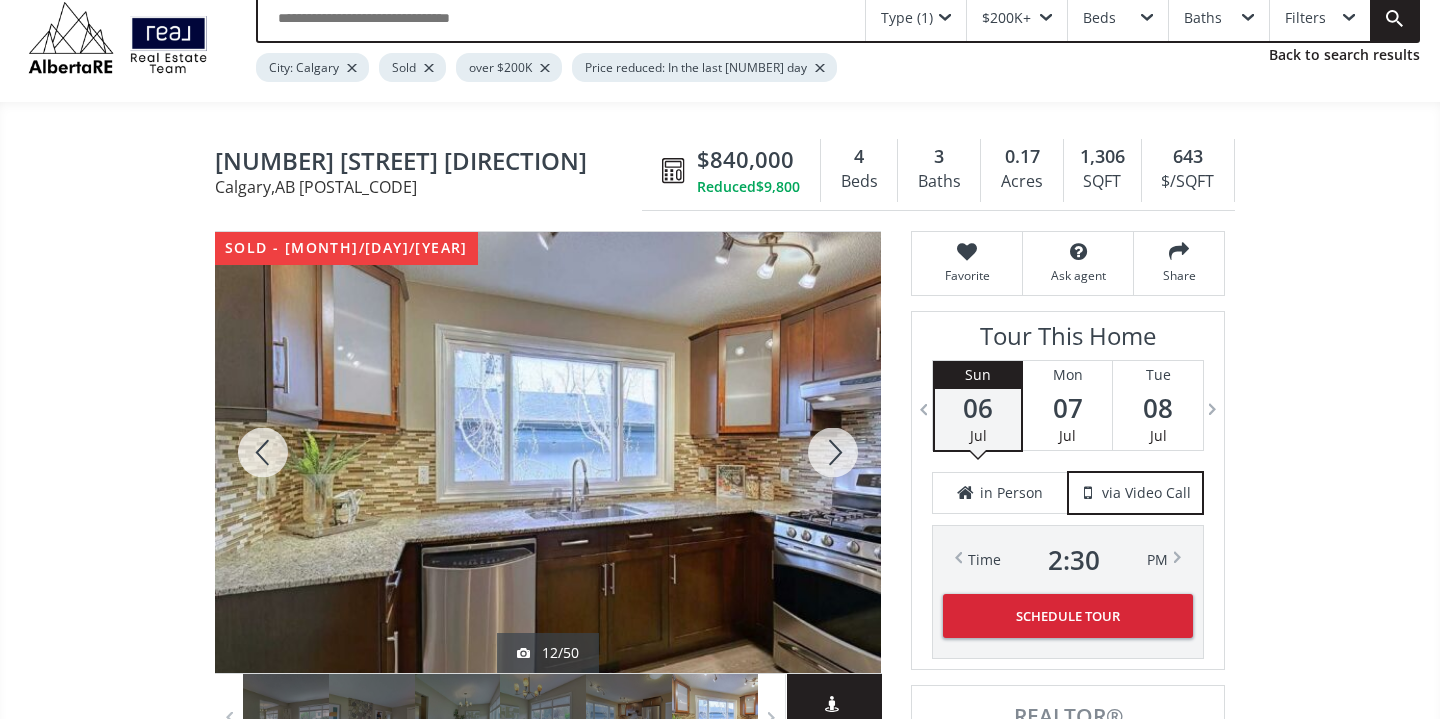 click at bounding box center (833, 452) 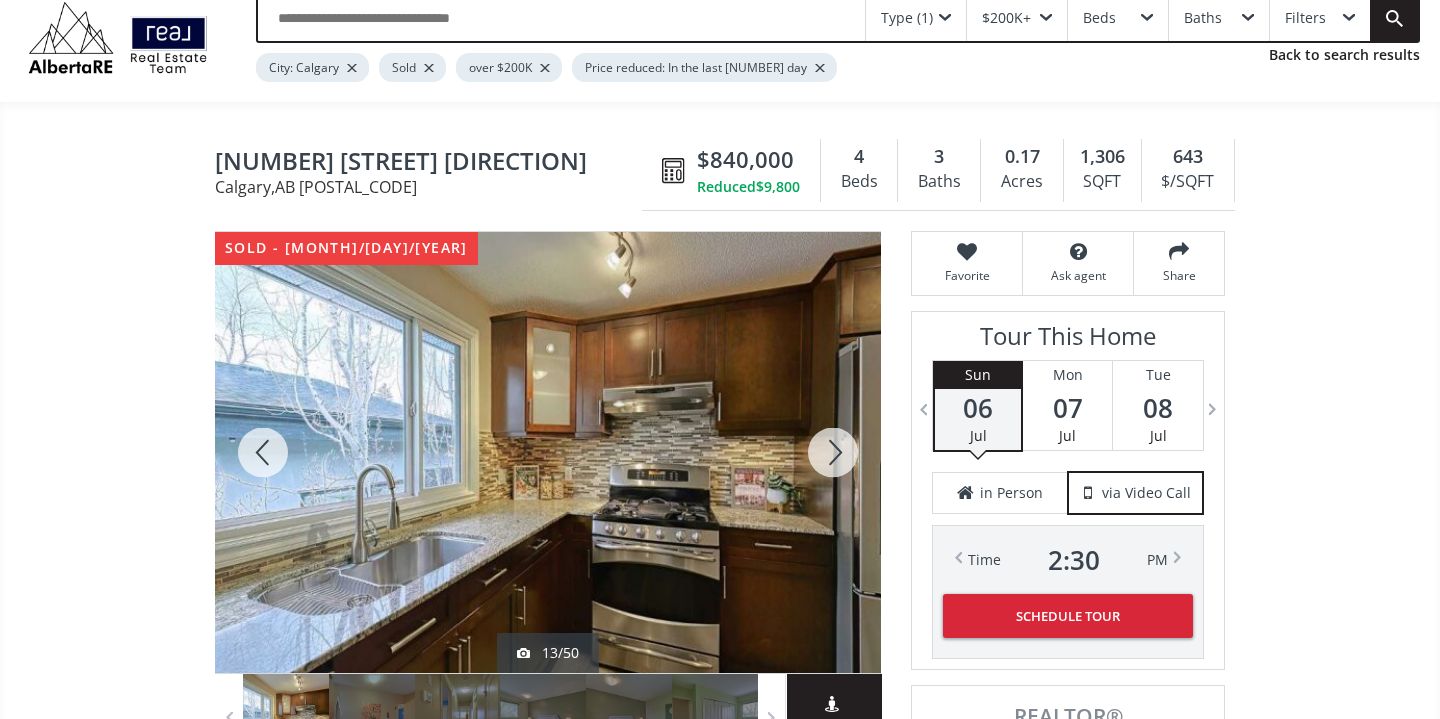 click at bounding box center (833, 452) 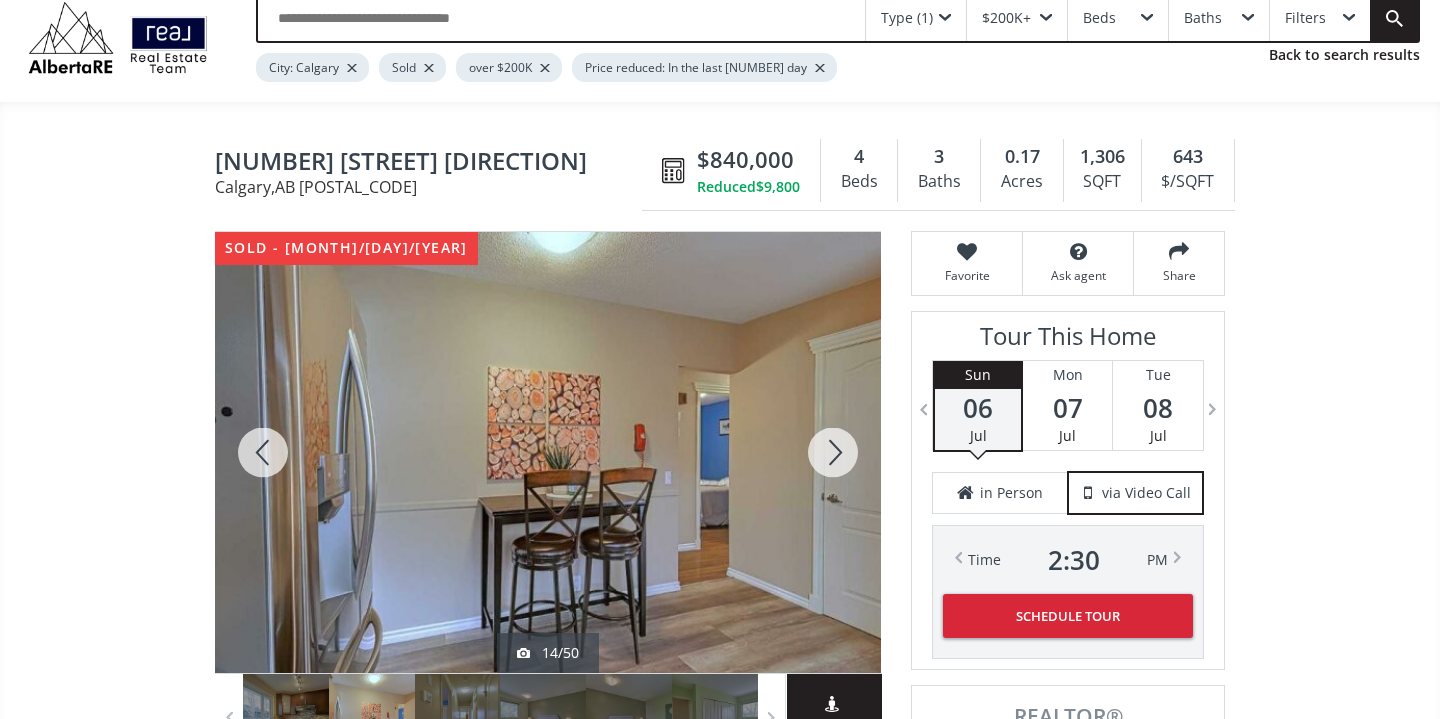 click at bounding box center (833, 452) 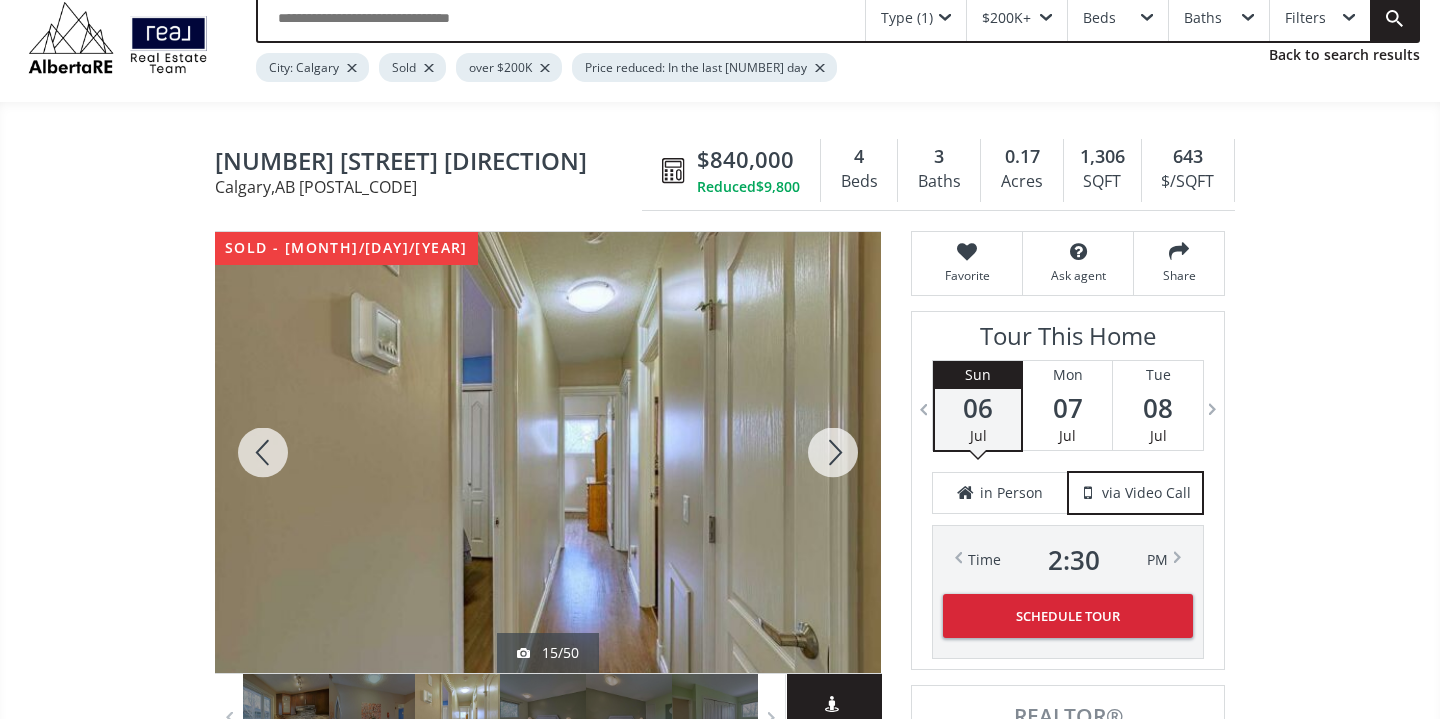 click at bounding box center (833, 452) 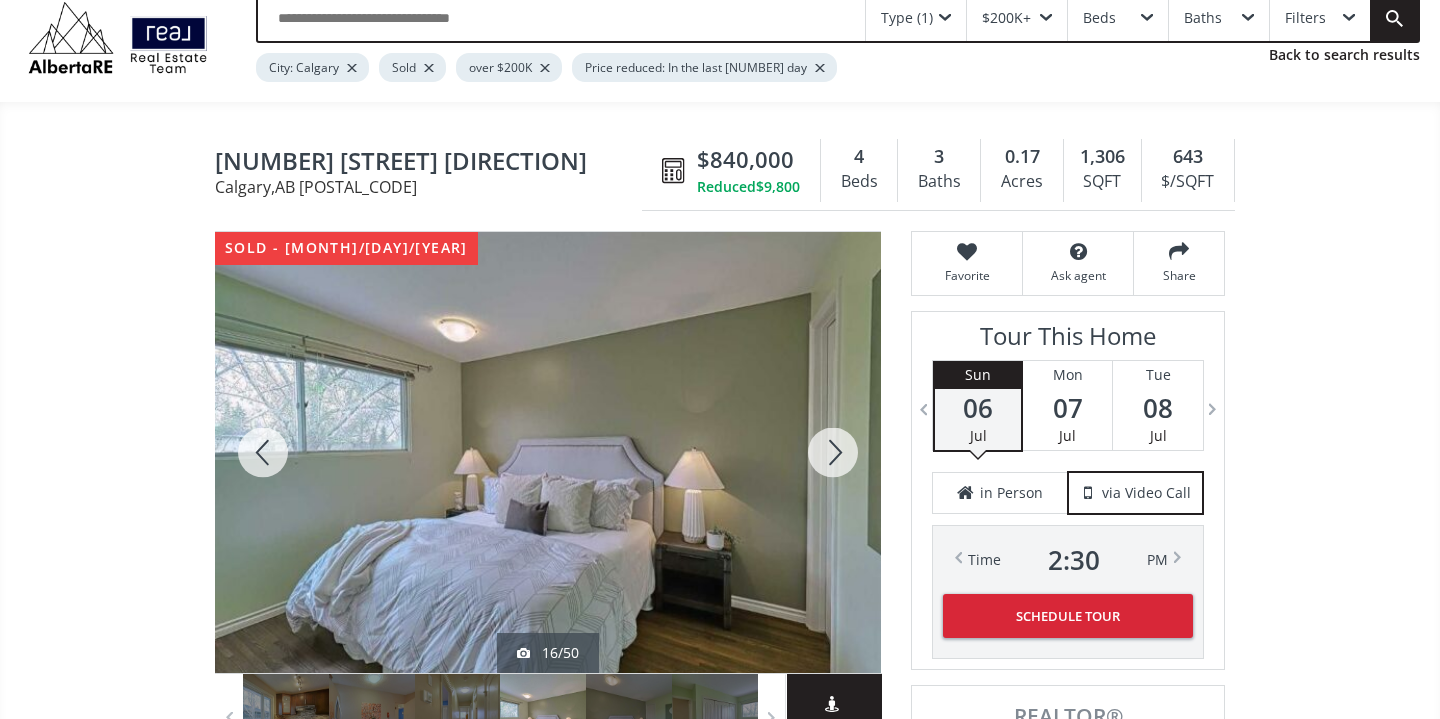 click at bounding box center [833, 452] 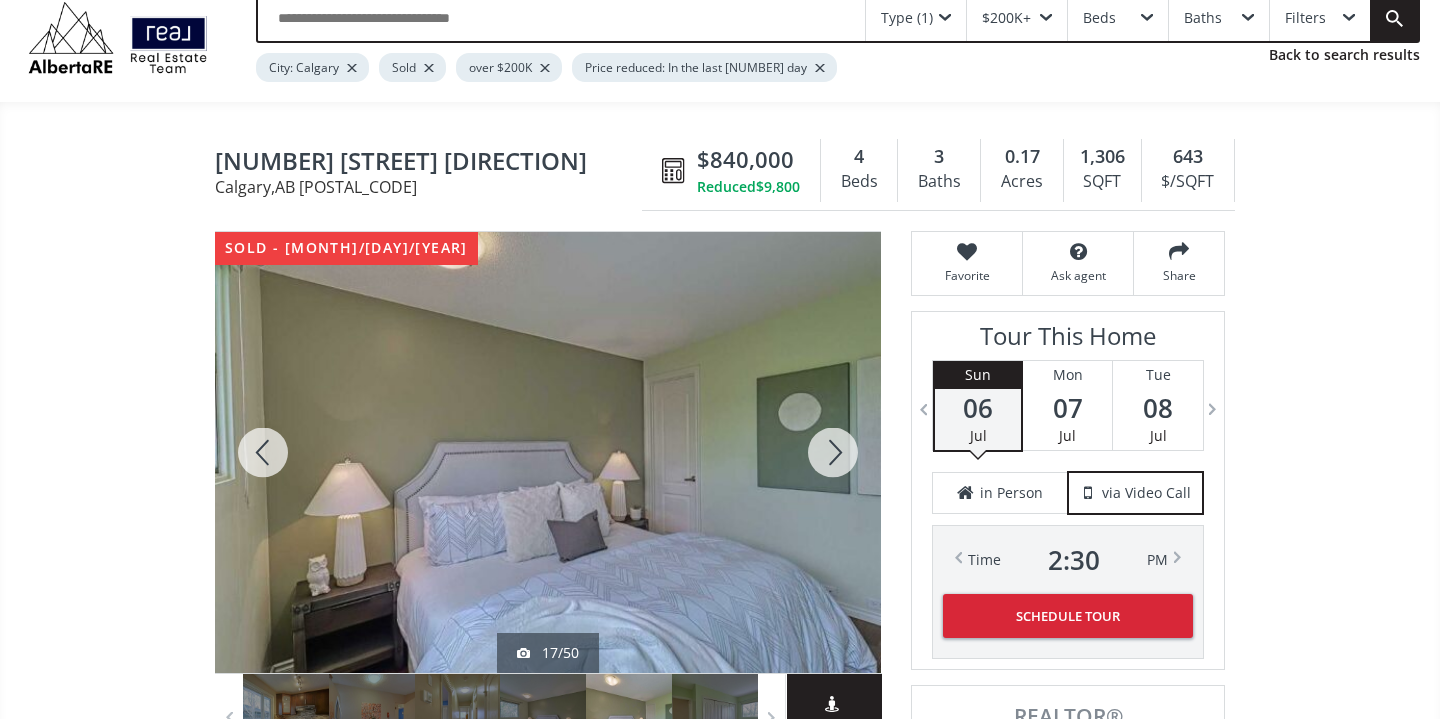 click at bounding box center (833, 452) 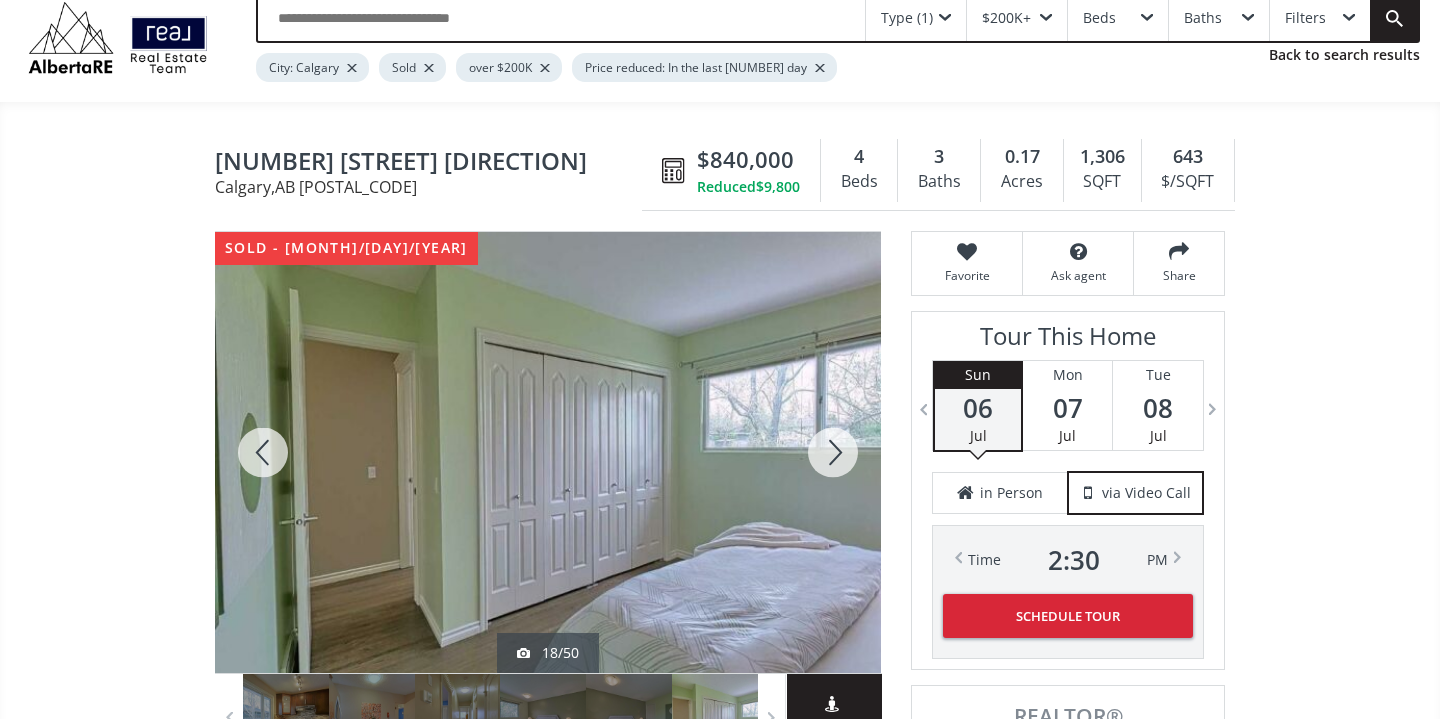 click at bounding box center (833, 452) 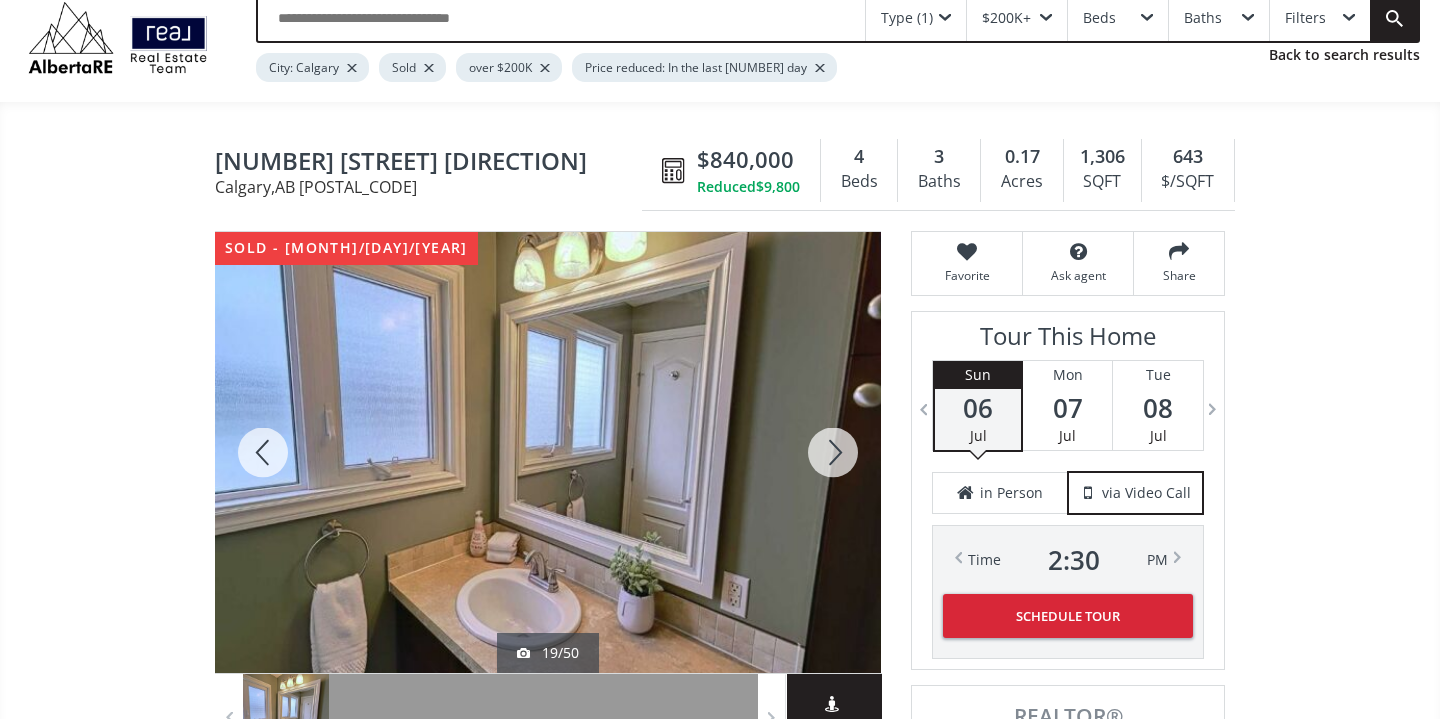click at bounding box center (833, 452) 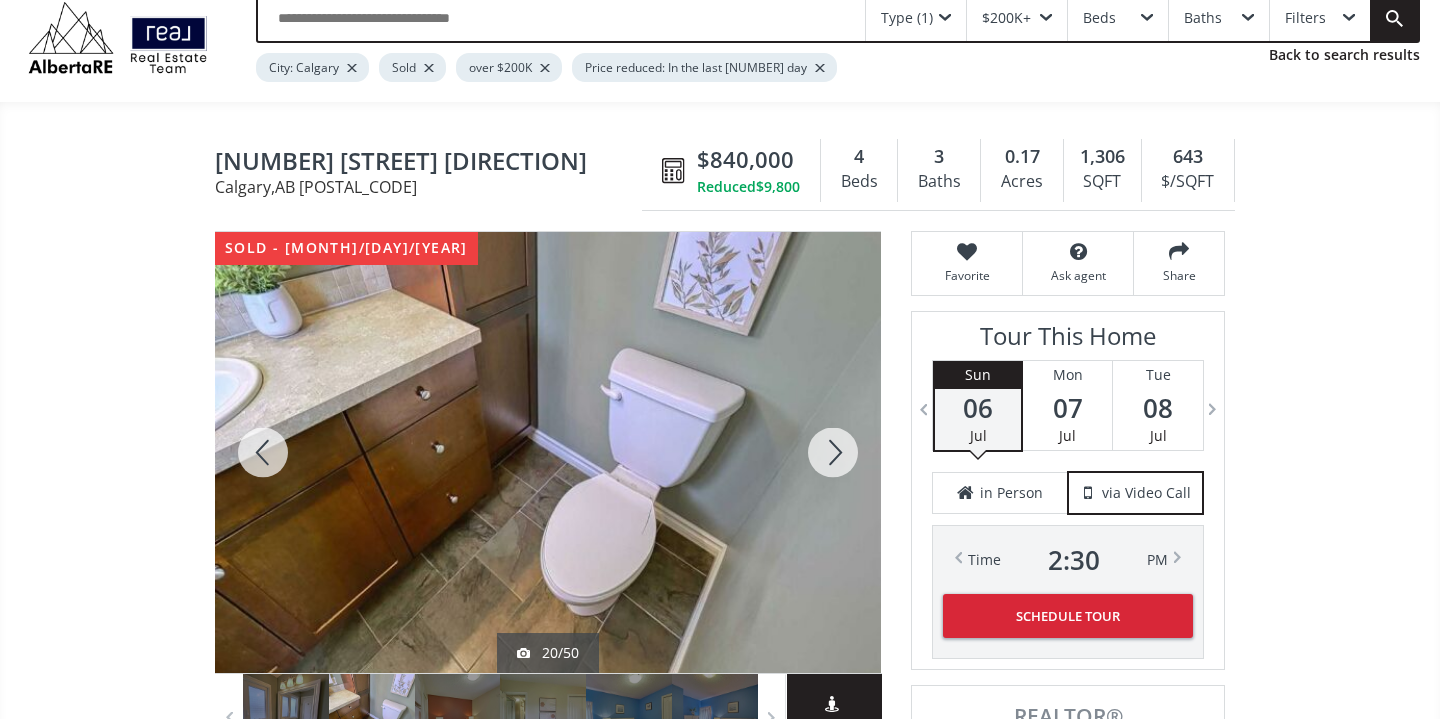 click at bounding box center [833, 452] 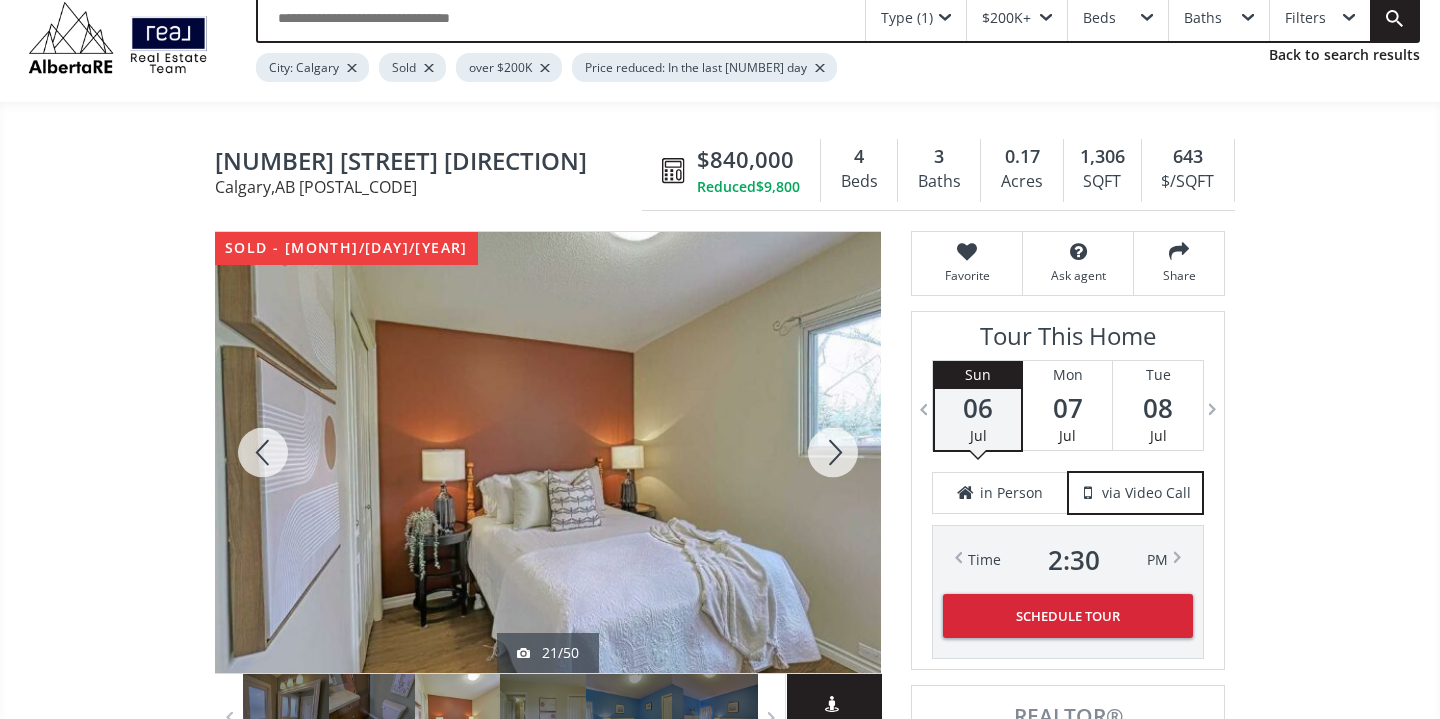 click at bounding box center [833, 452] 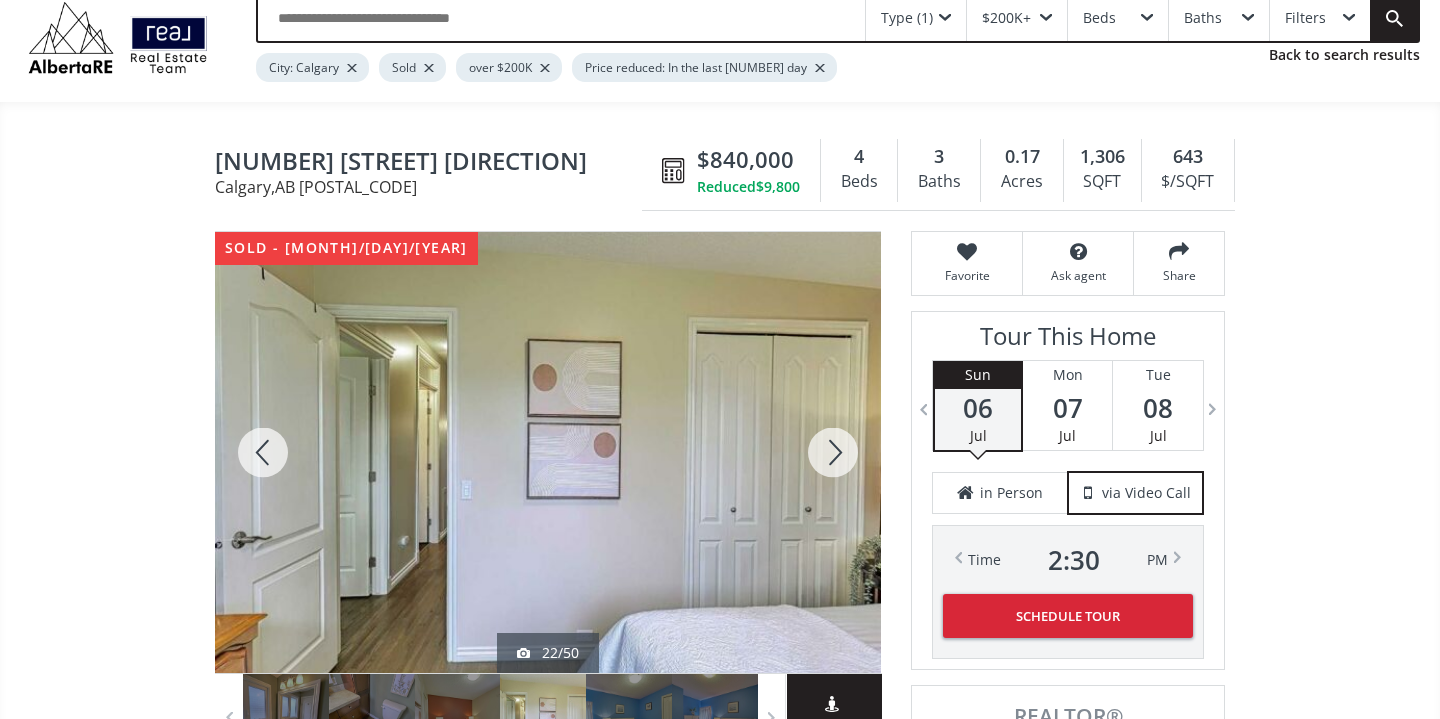 click at bounding box center (833, 452) 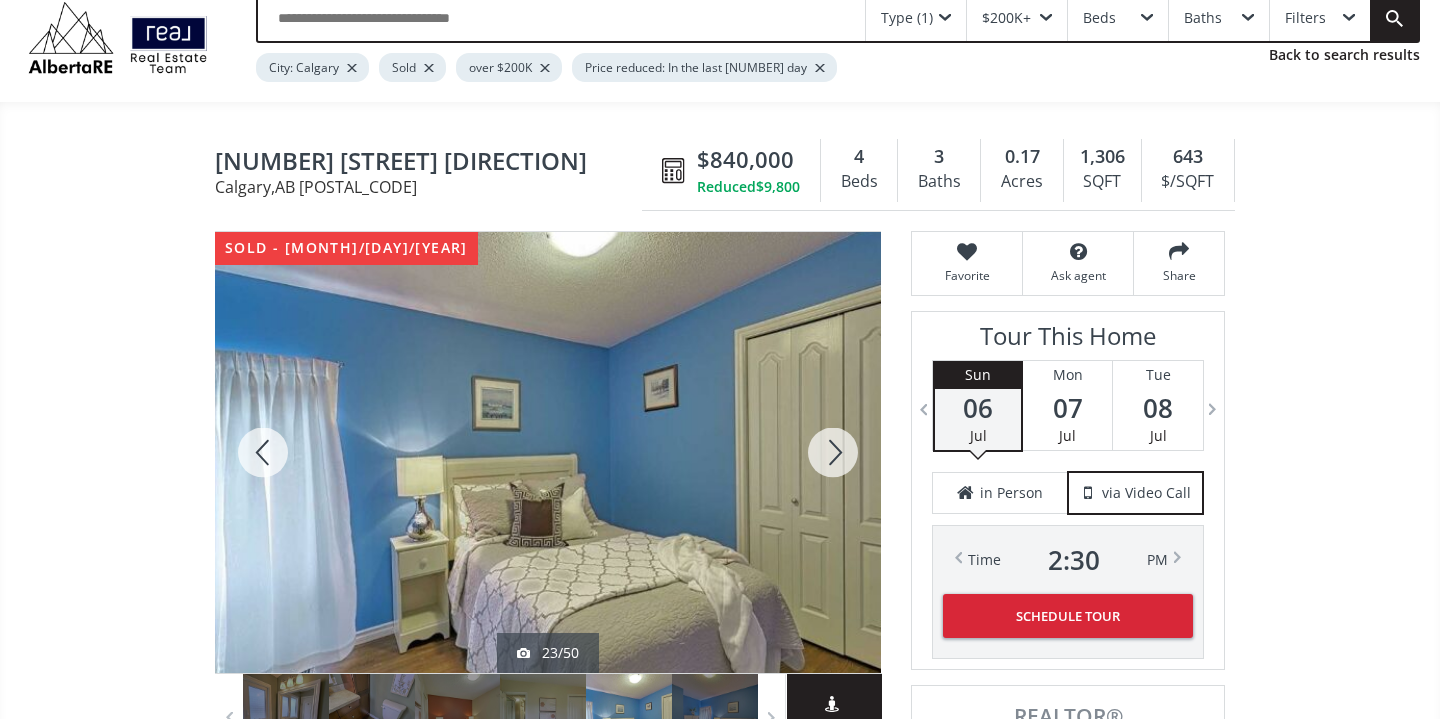 click at bounding box center [833, 452] 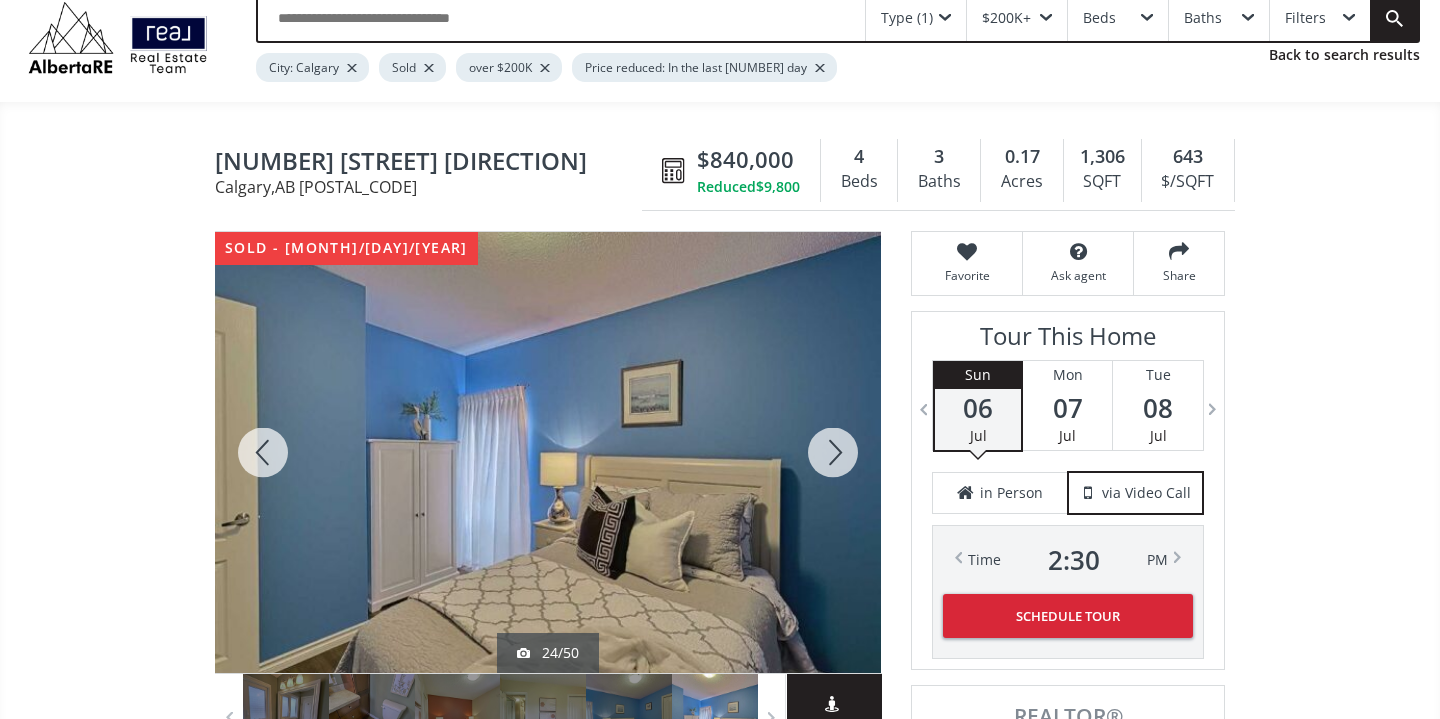 click at bounding box center [833, 452] 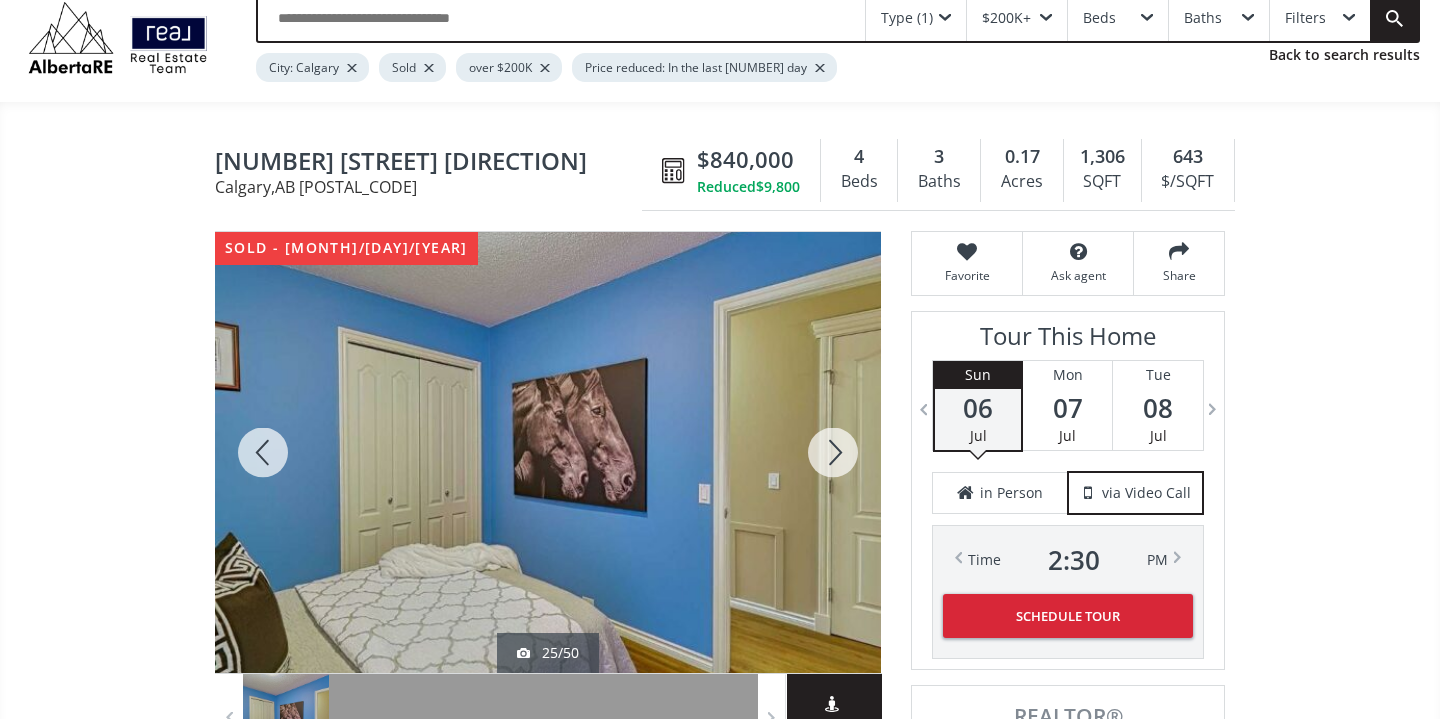 click at bounding box center (833, 452) 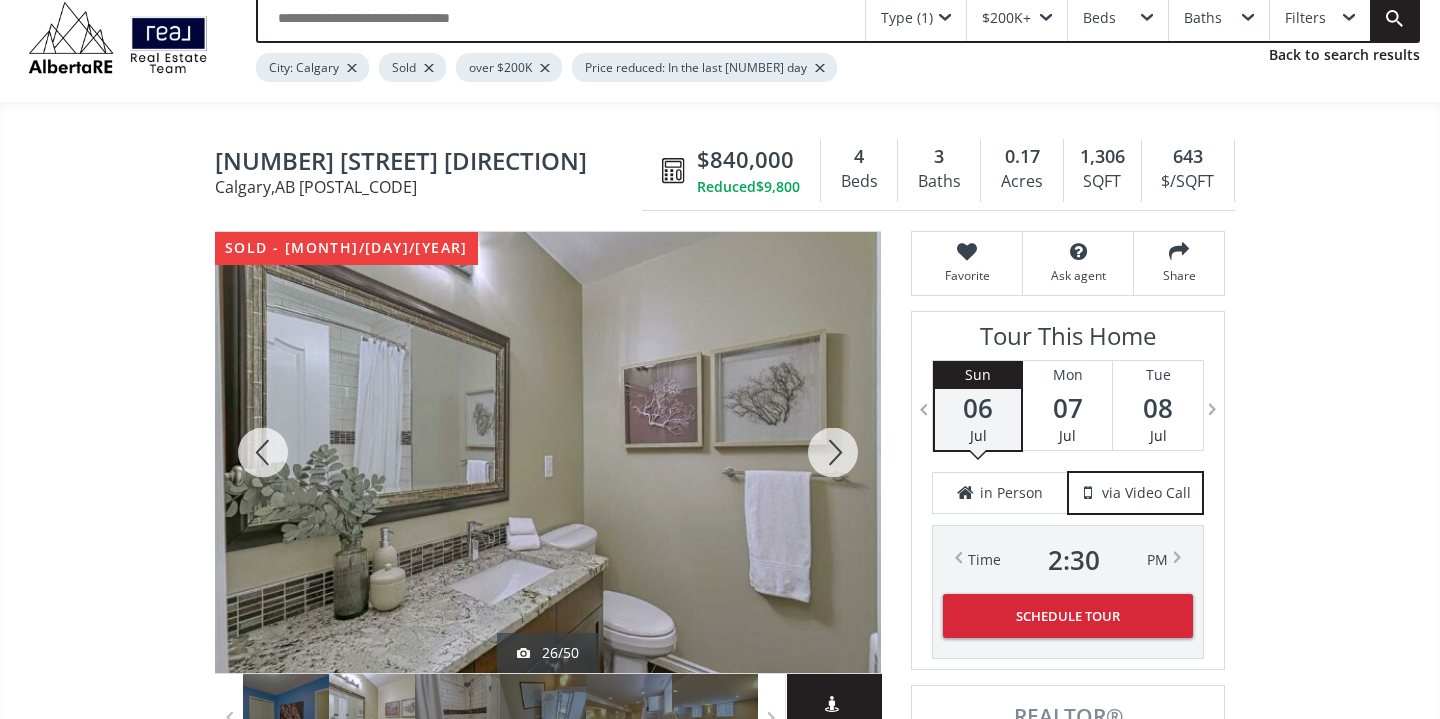 click at bounding box center (833, 452) 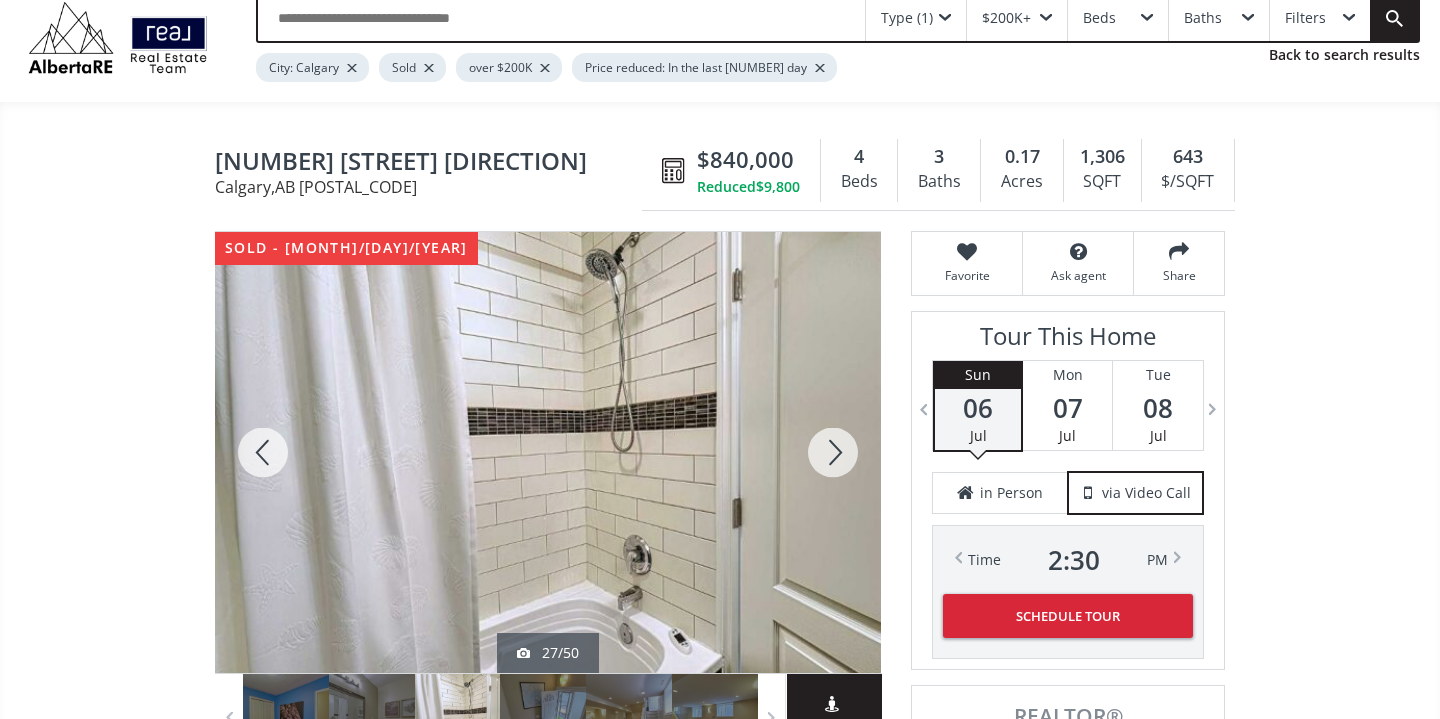 click at bounding box center (833, 452) 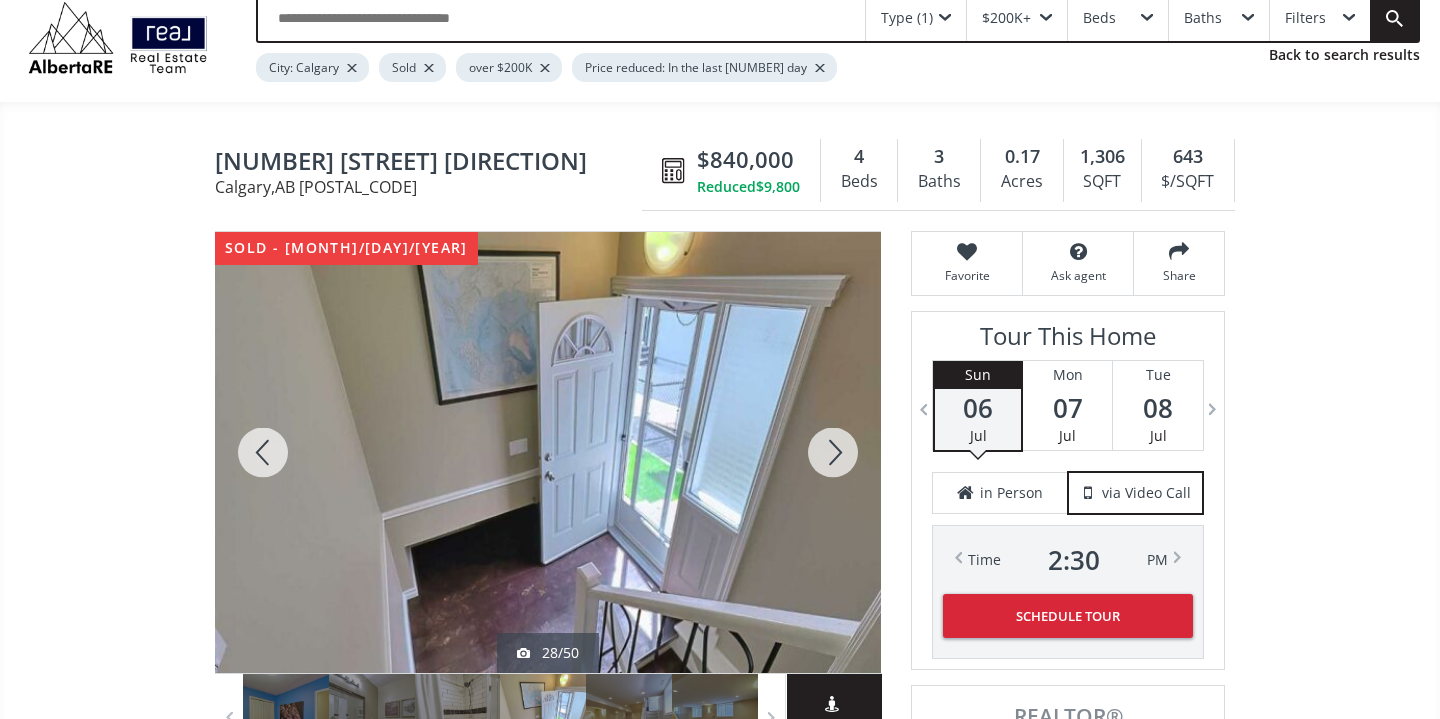 click at bounding box center (833, 452) 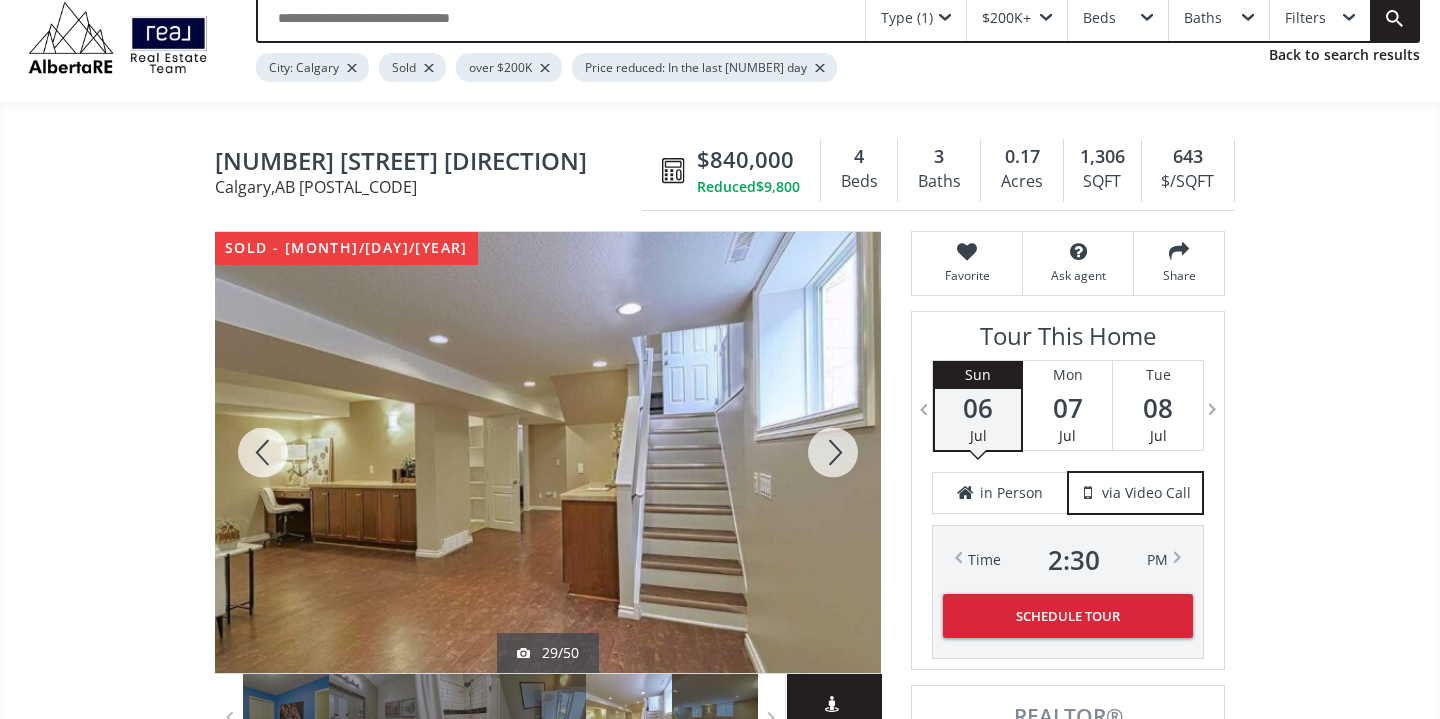 click at bounding box center (833, 452) 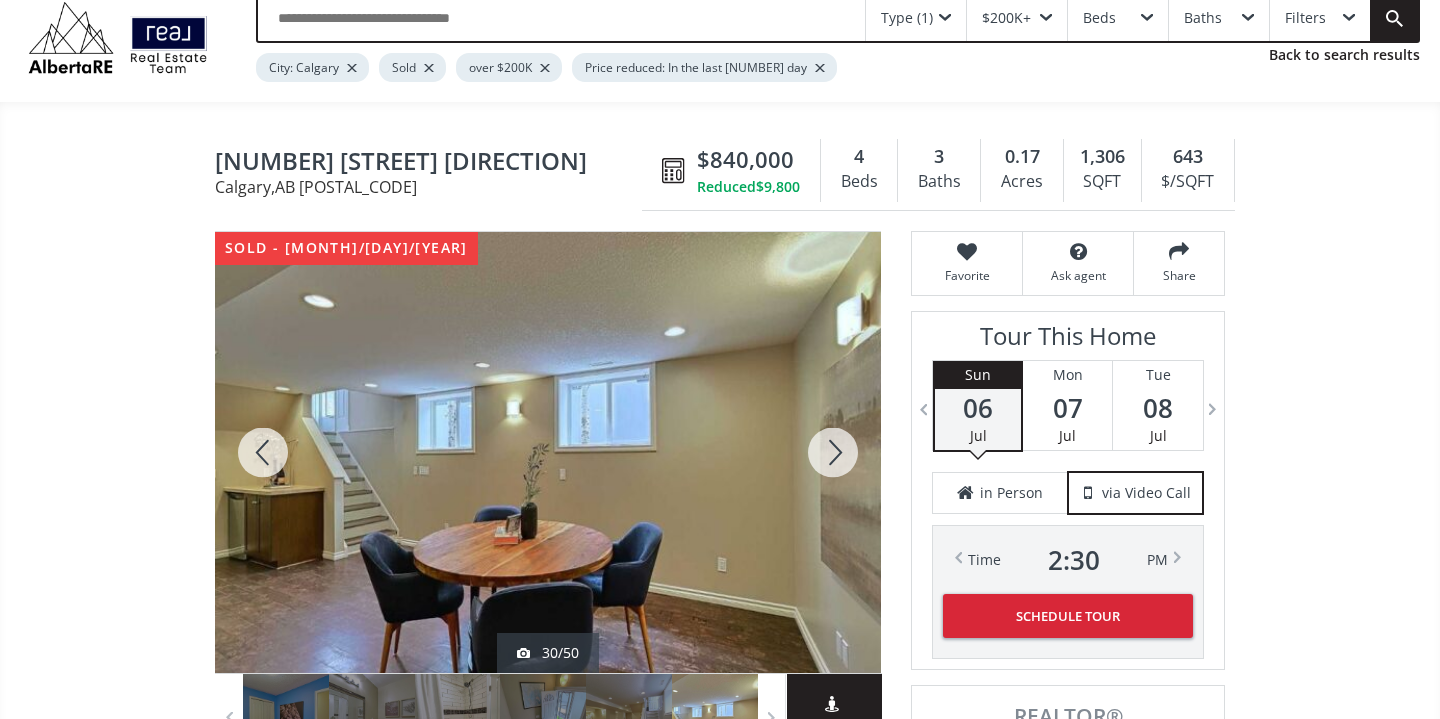 click at bounding box center (833, 452) 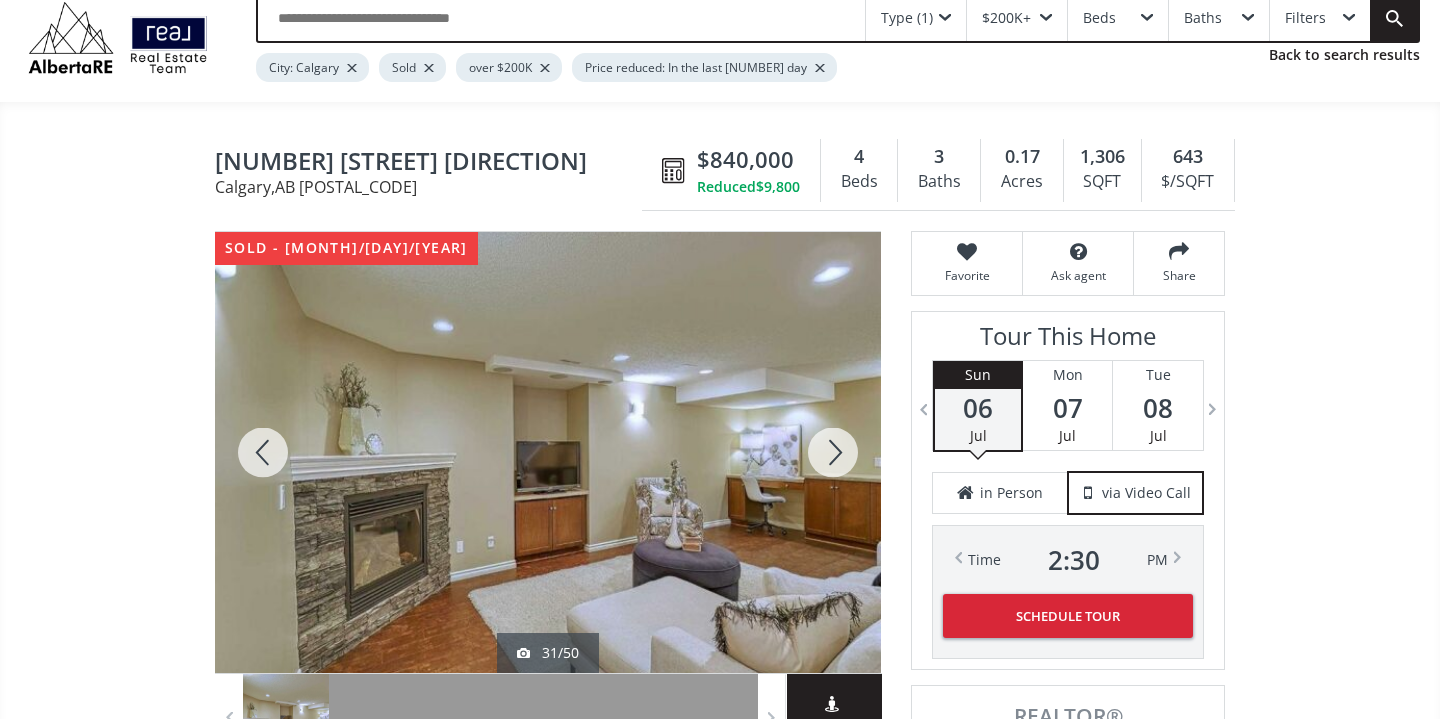 click at bounding box center (833, 452) 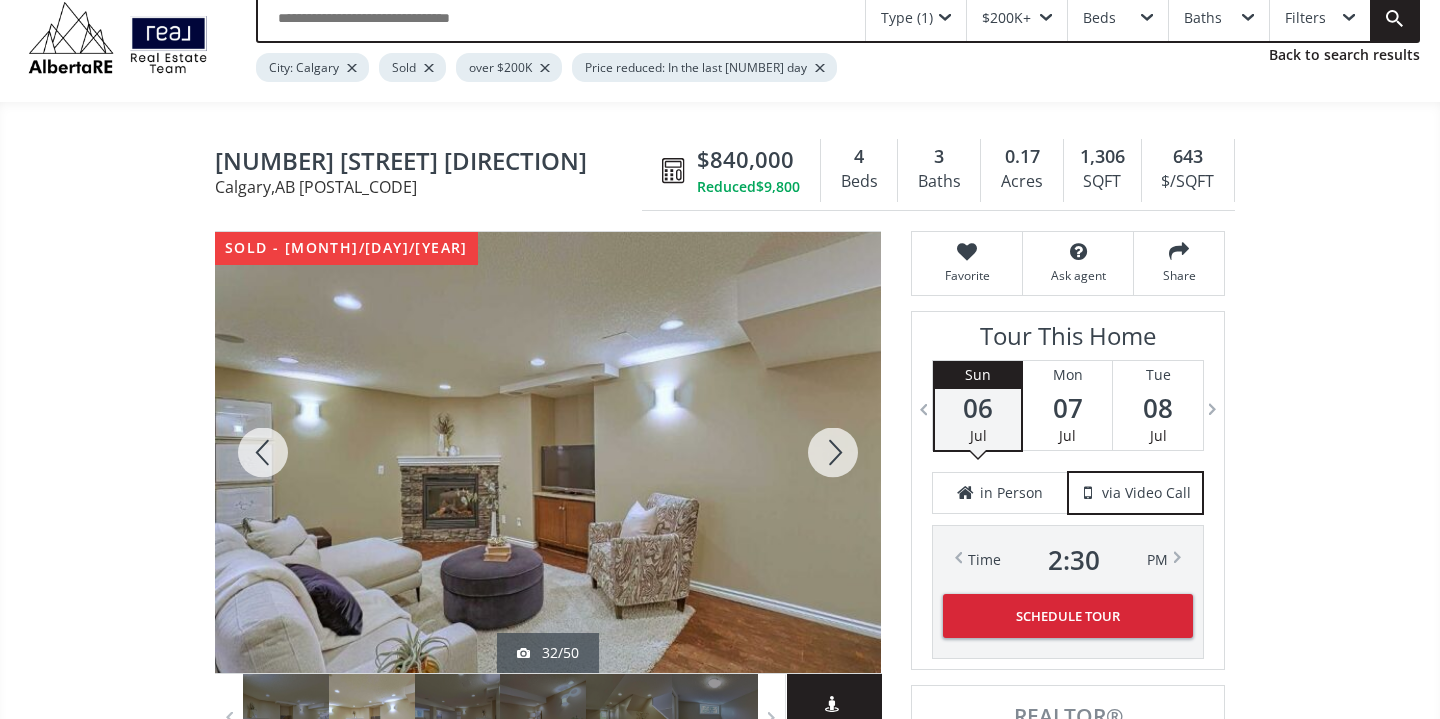 click at bounding box center (833, 452) 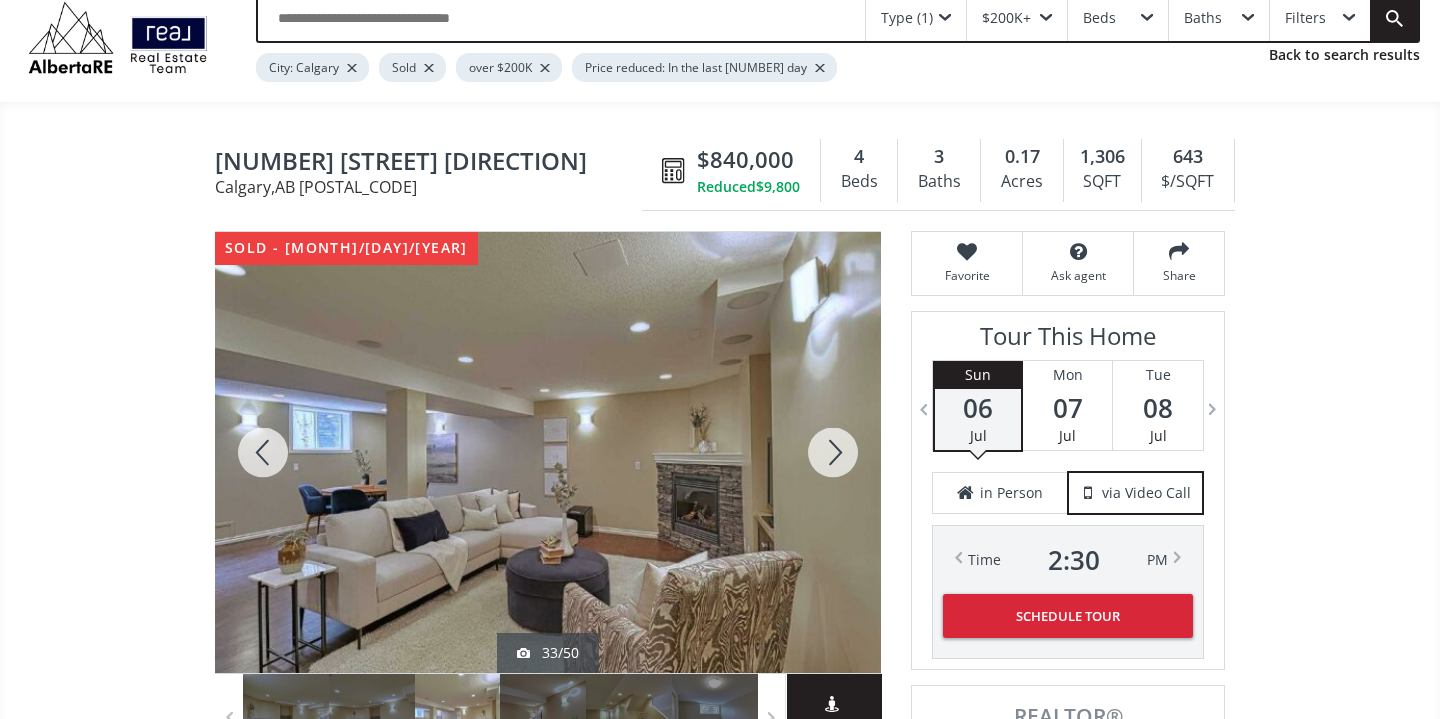 click at bounding box center [833, 452] 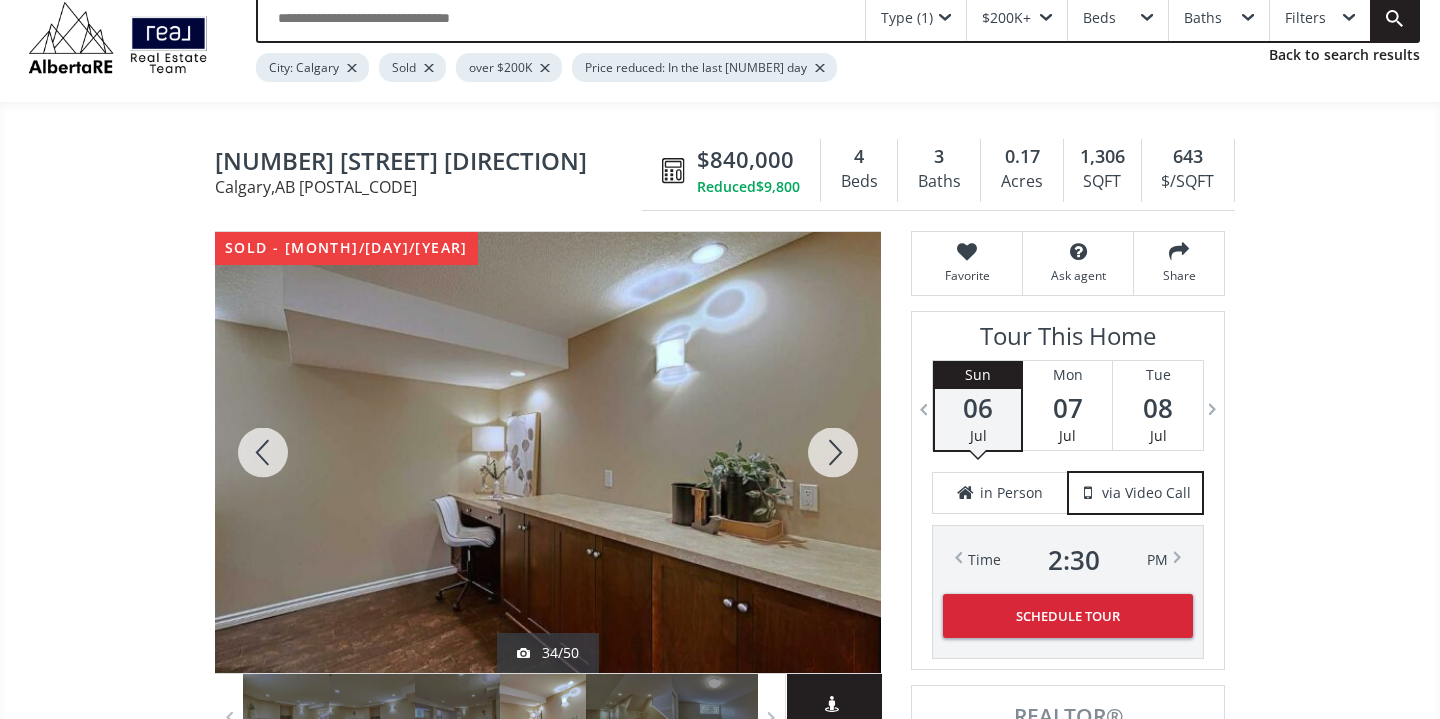 click at bounding box center (833, 452) 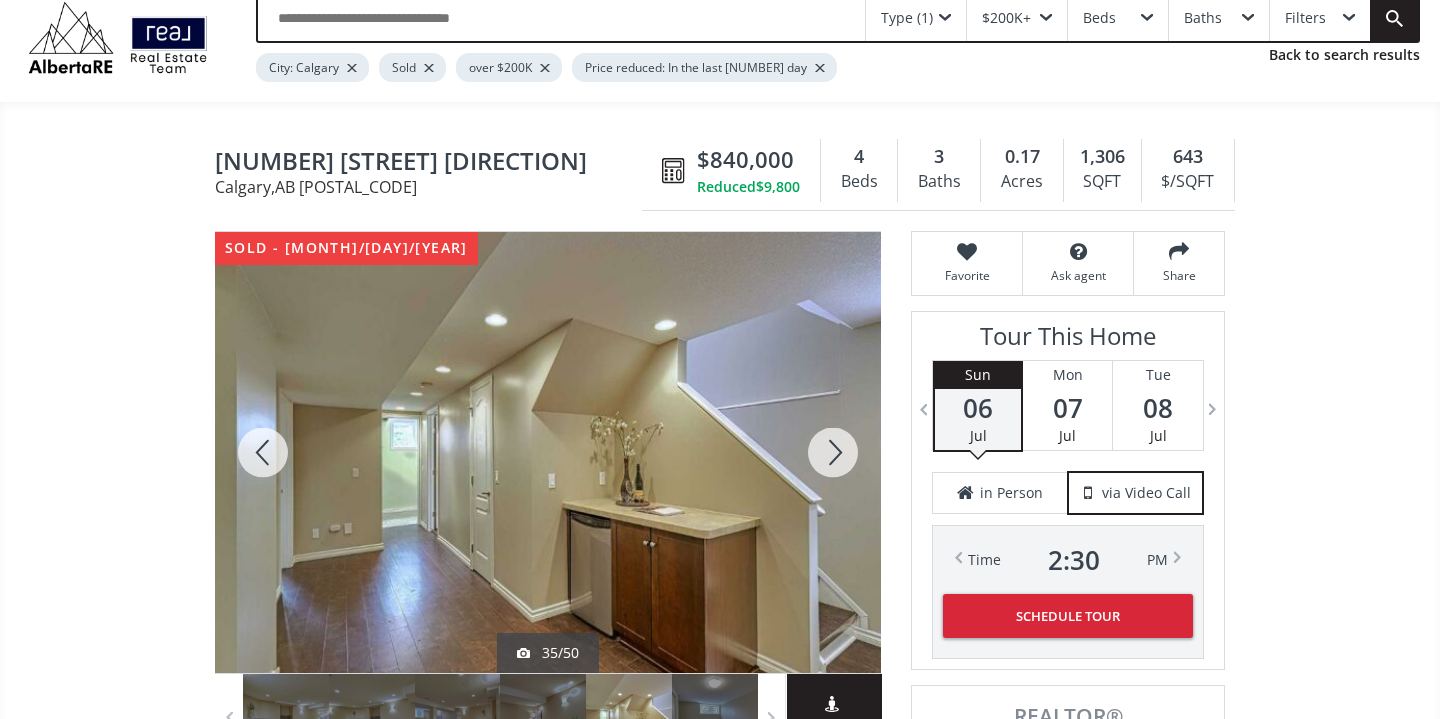 click at bounding box center [833, 452] 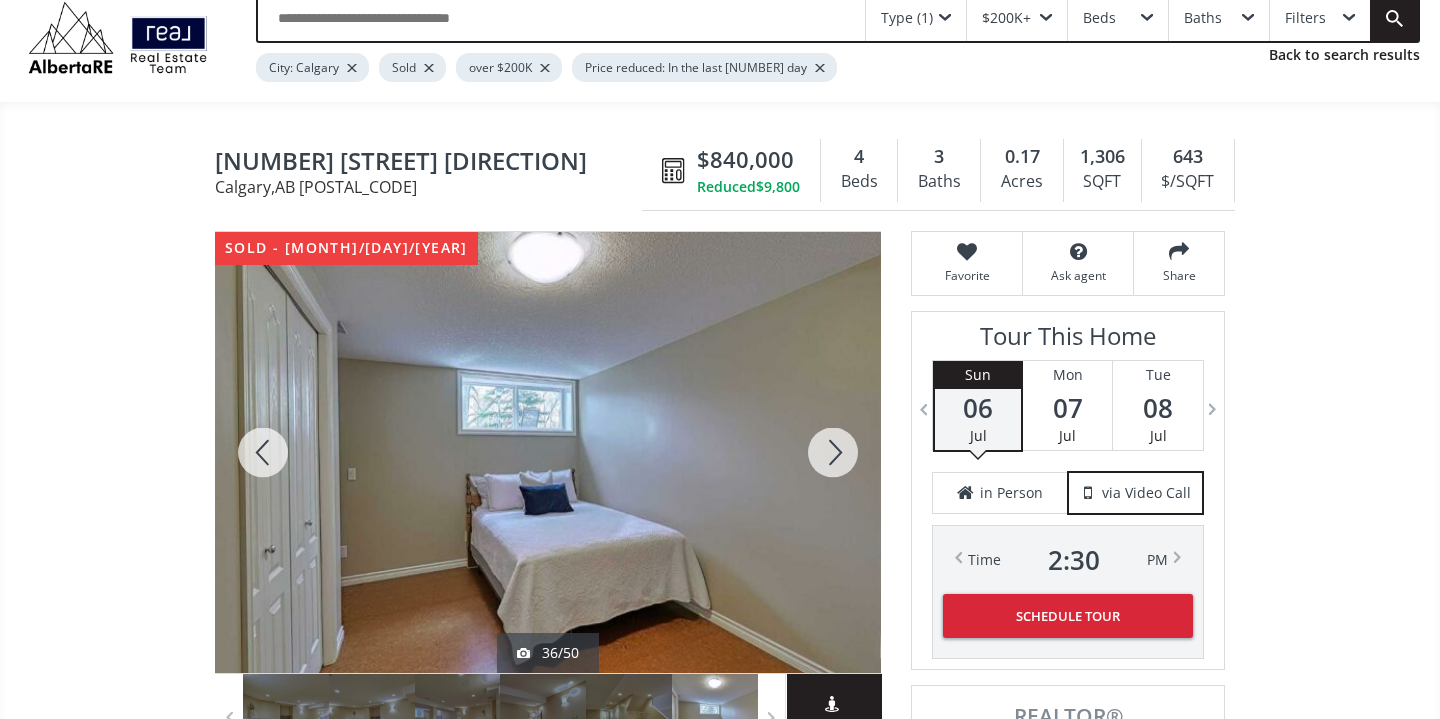 click at bounding box center [833, 452] 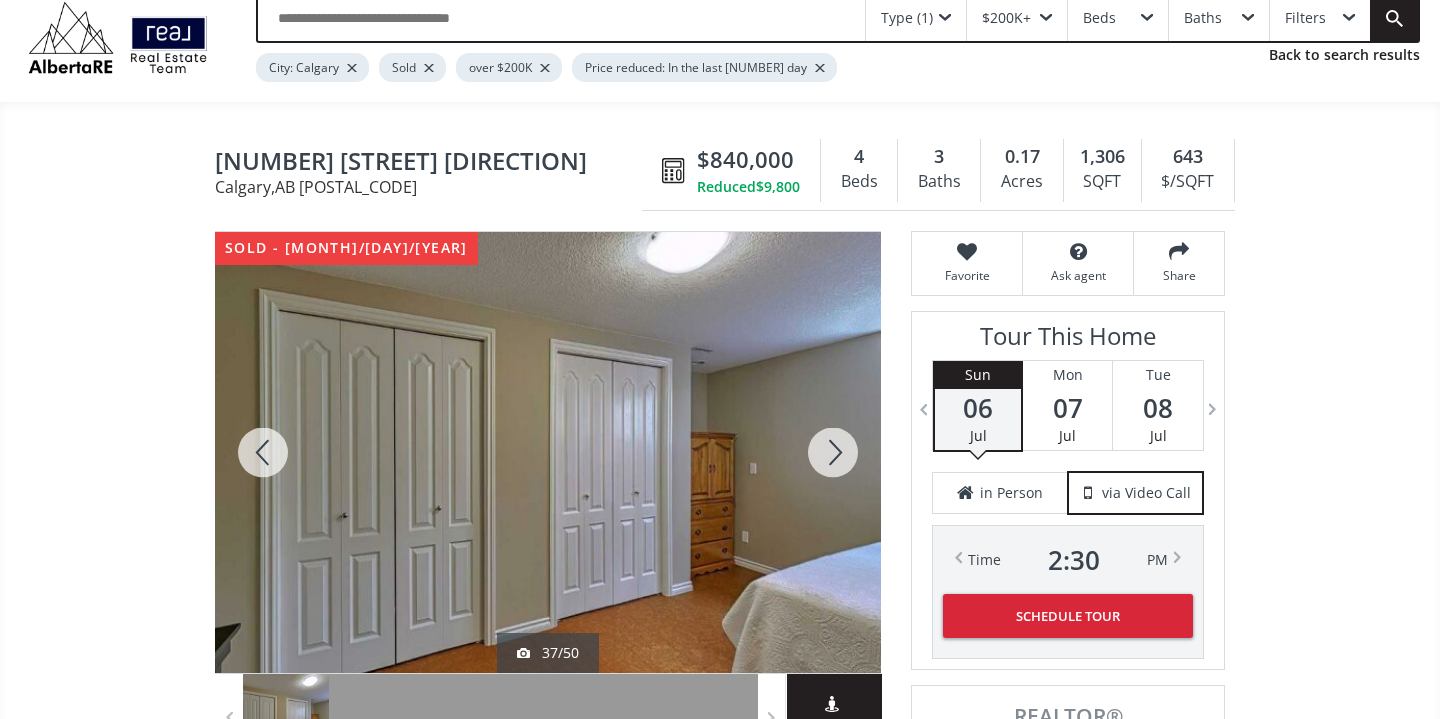click at bounding box center (833, 452) 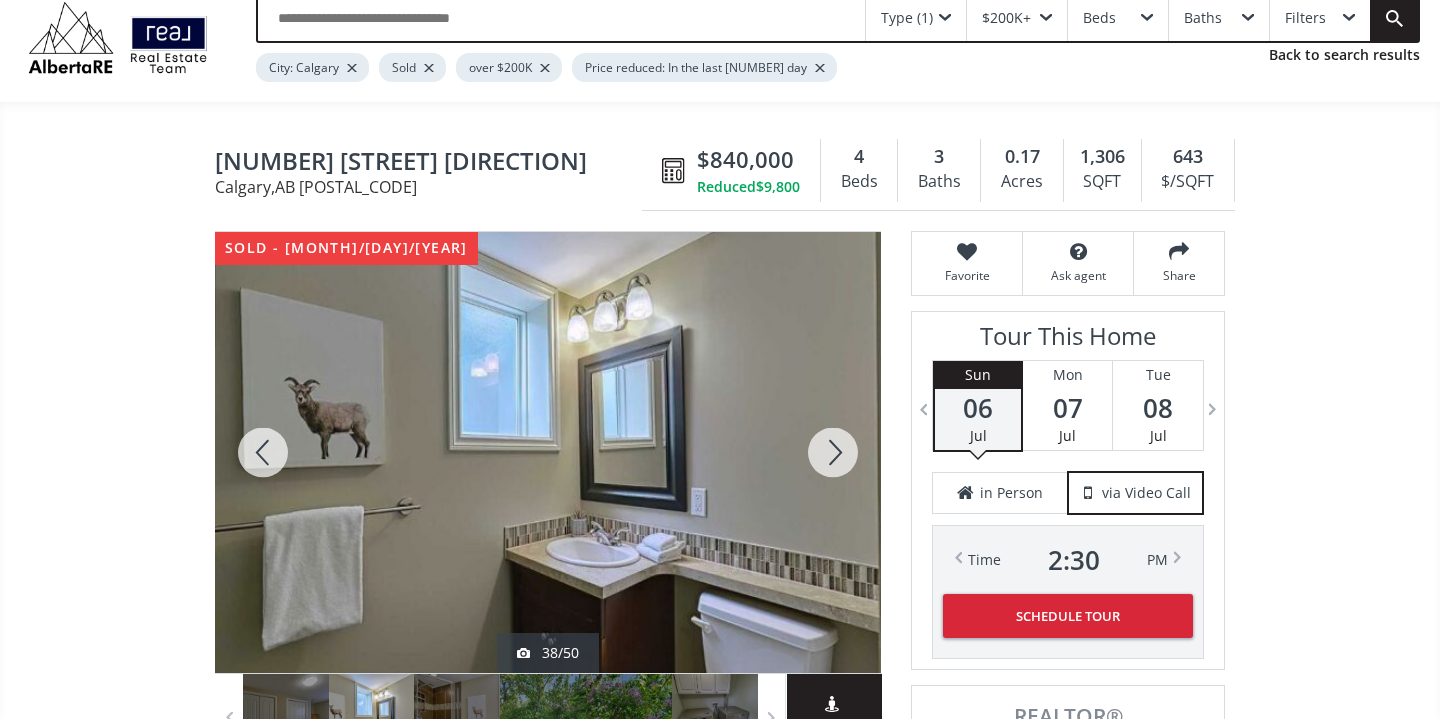 click at bounding box center [833, 452] 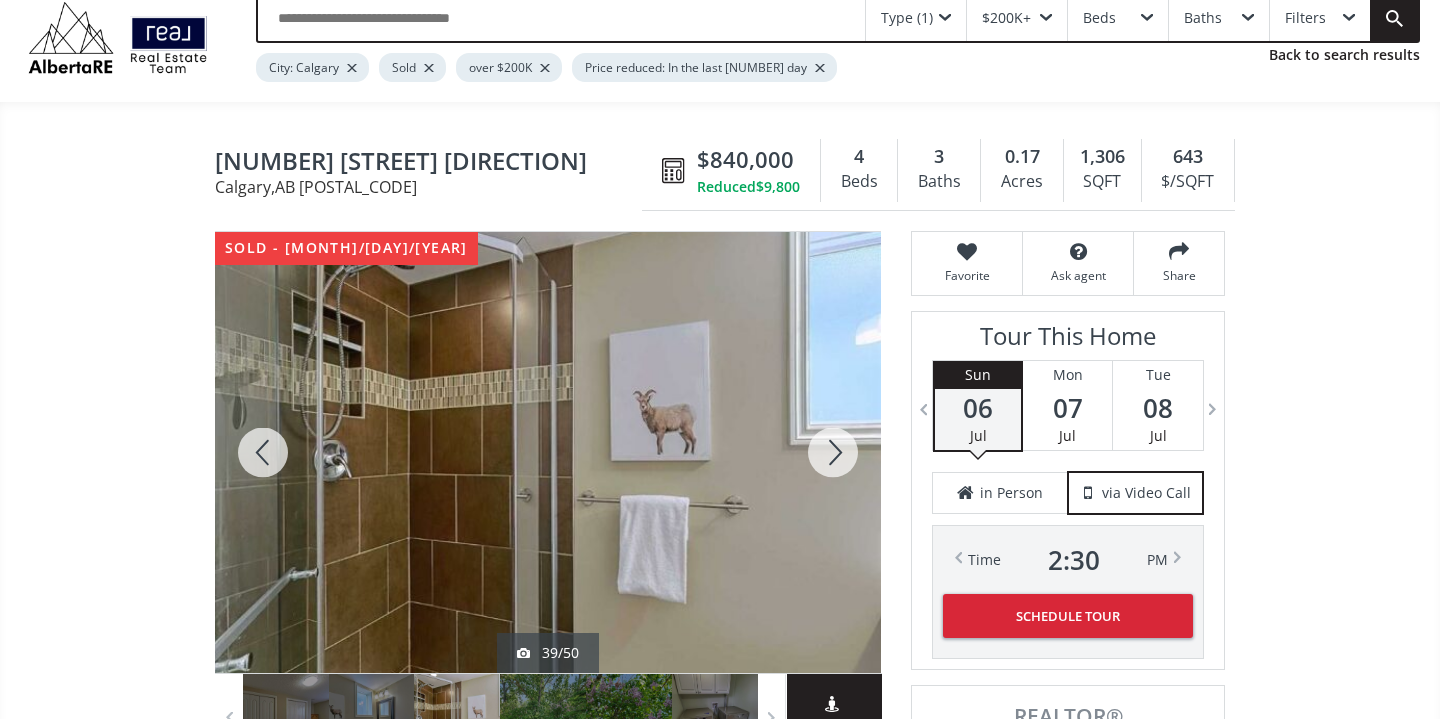 click at bounding box center (833, 452) 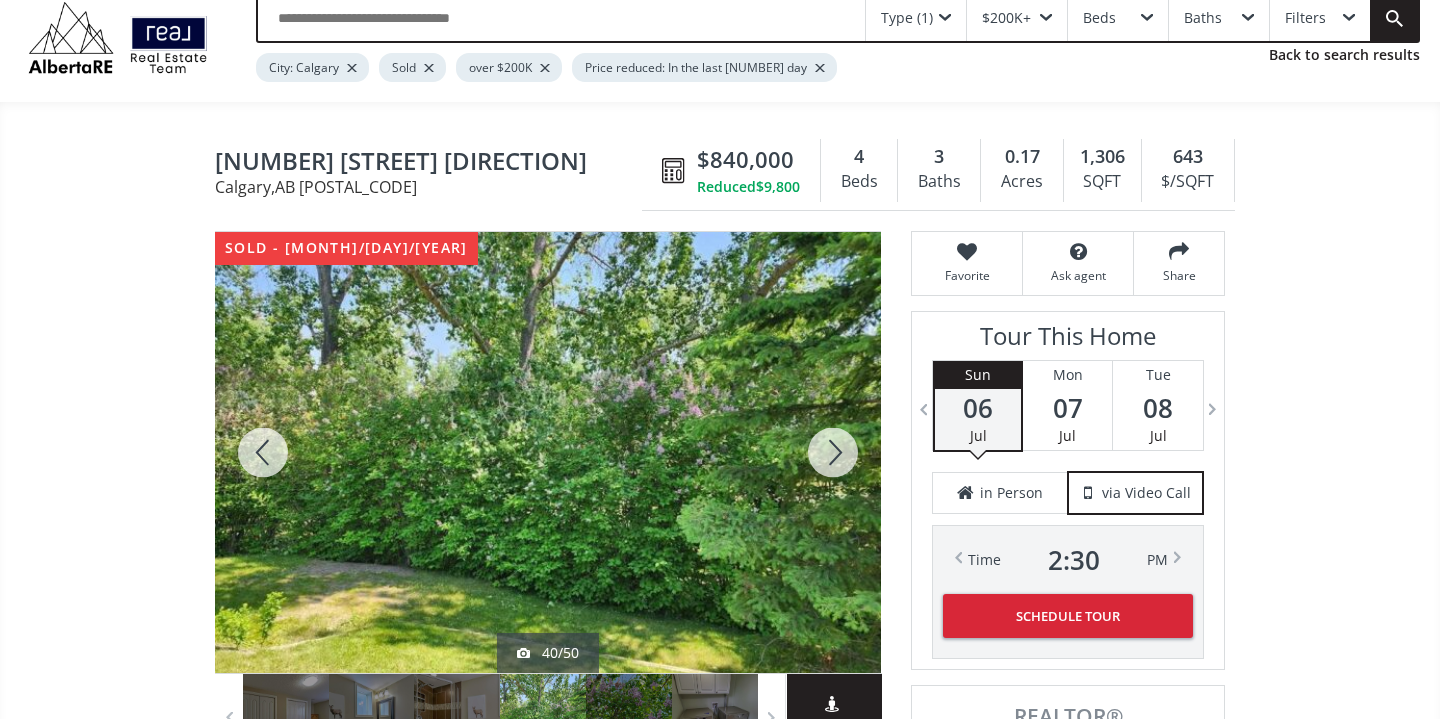 click at bounding box center [833, 452] 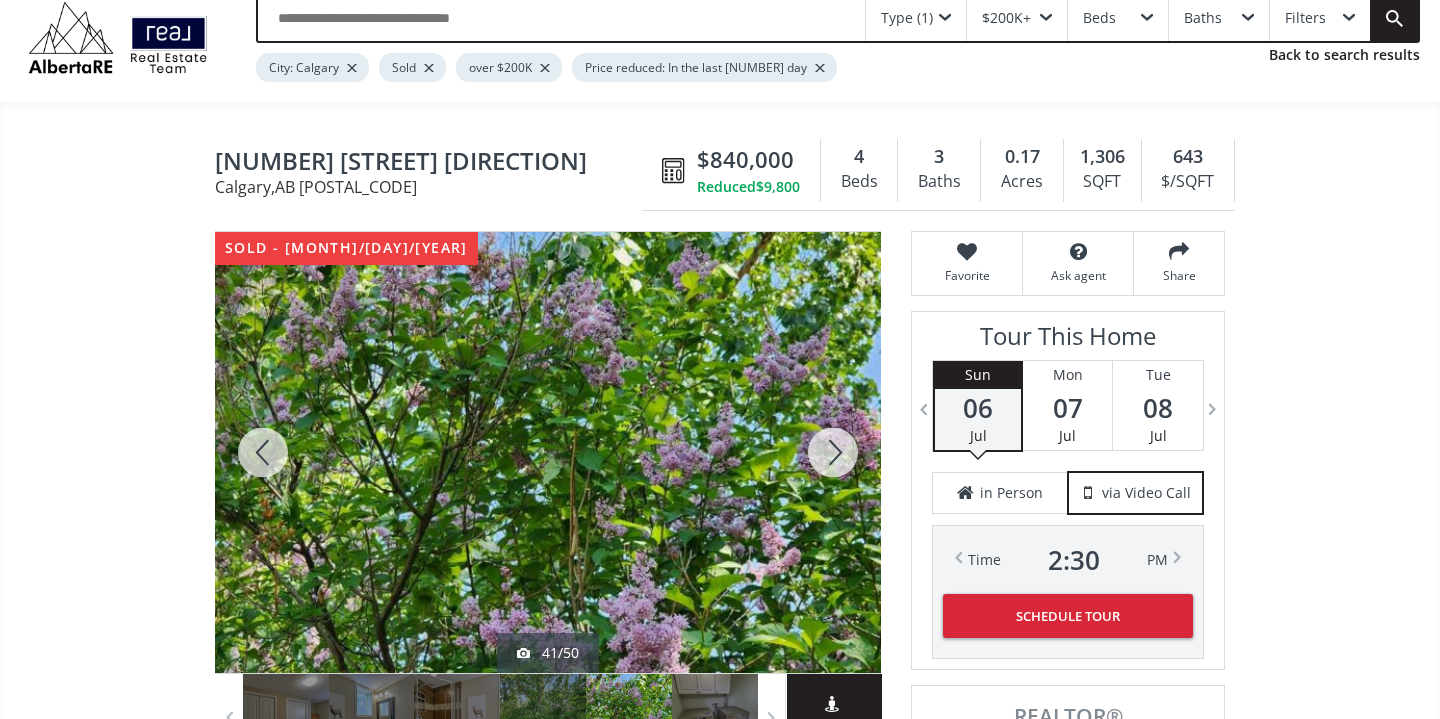click at bounding box center (833, 452) 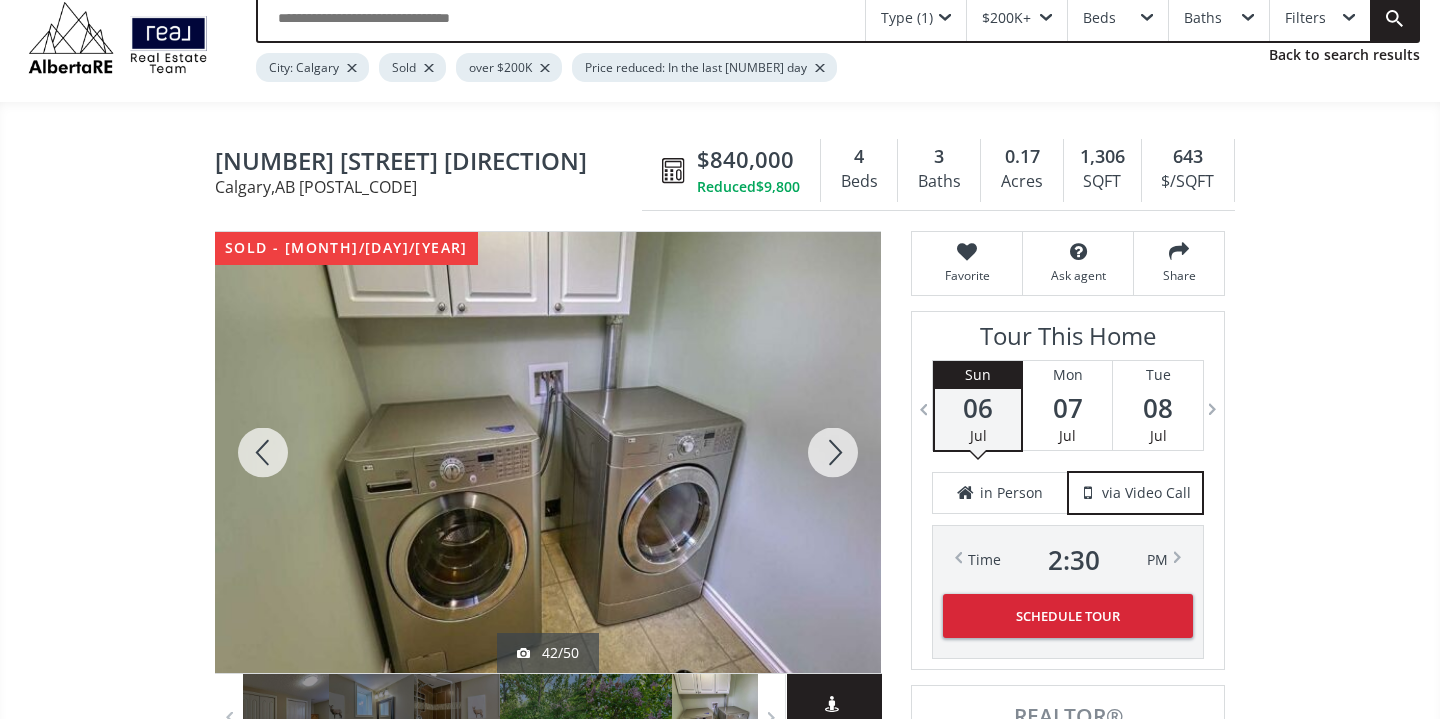 click at bounding box center [833, 452] 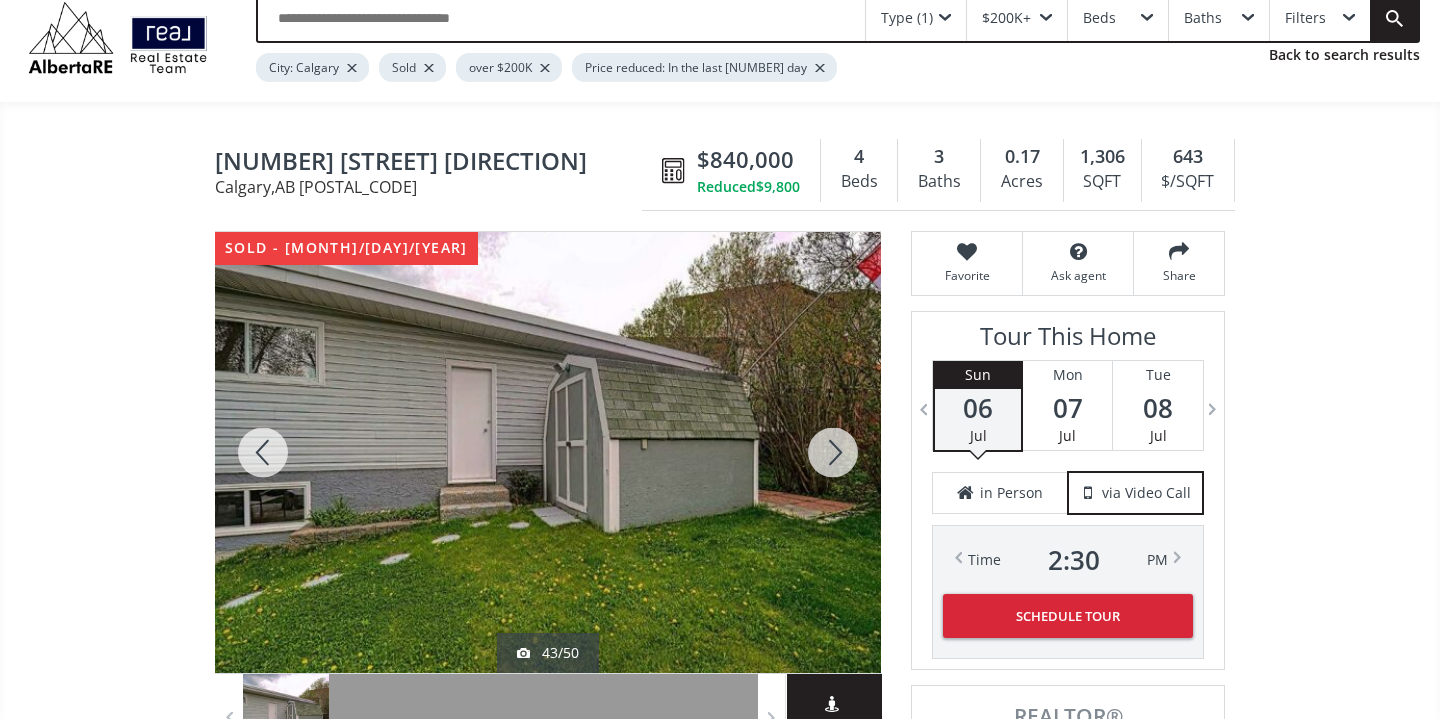 click at bounding box center (833, 452) 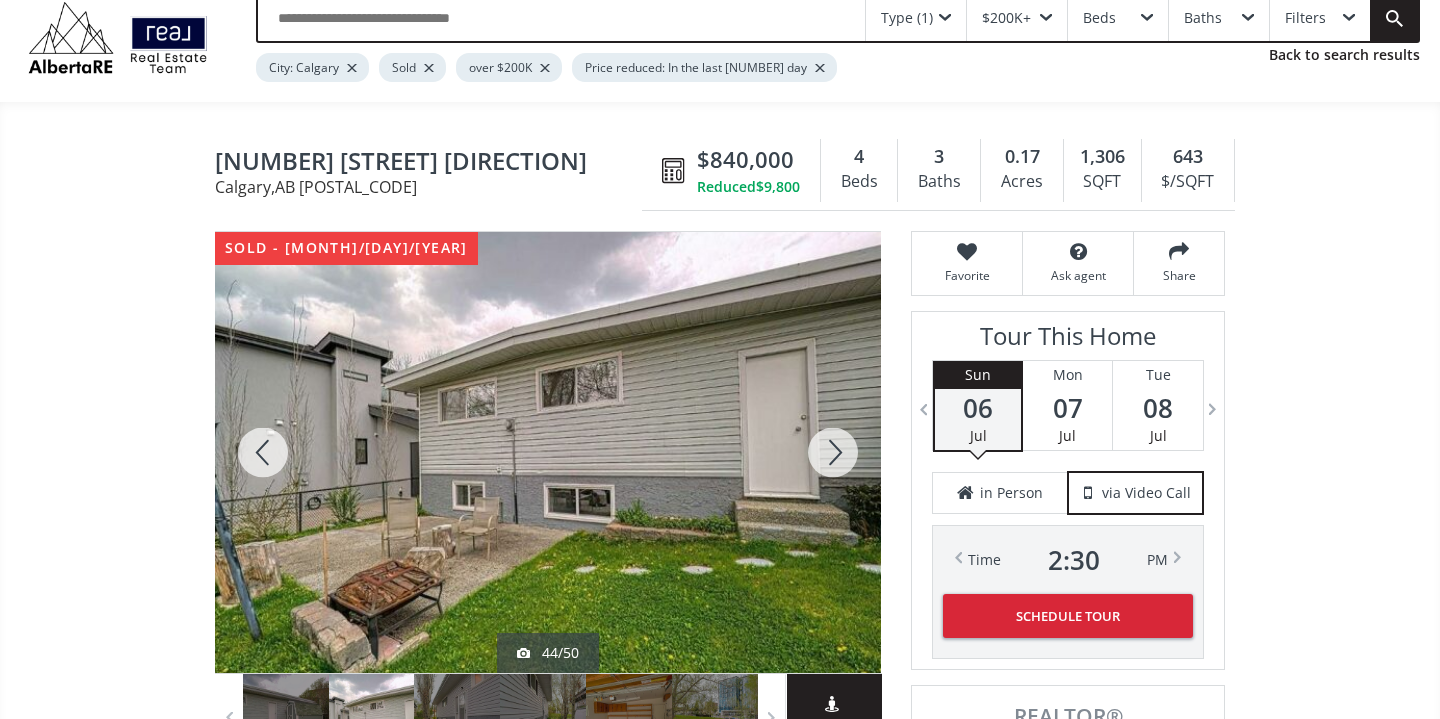 click at bounding box center [833, 452] 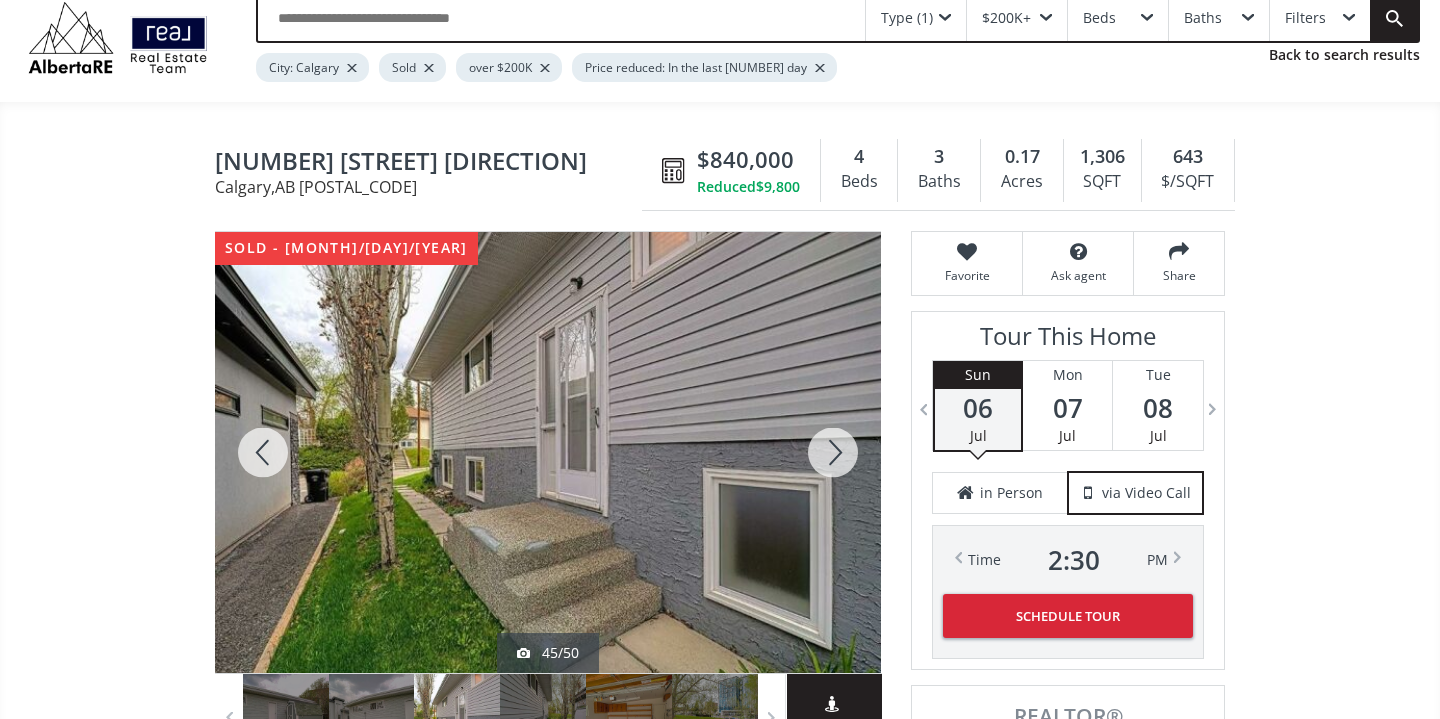 click at bounding box center [833, 452] 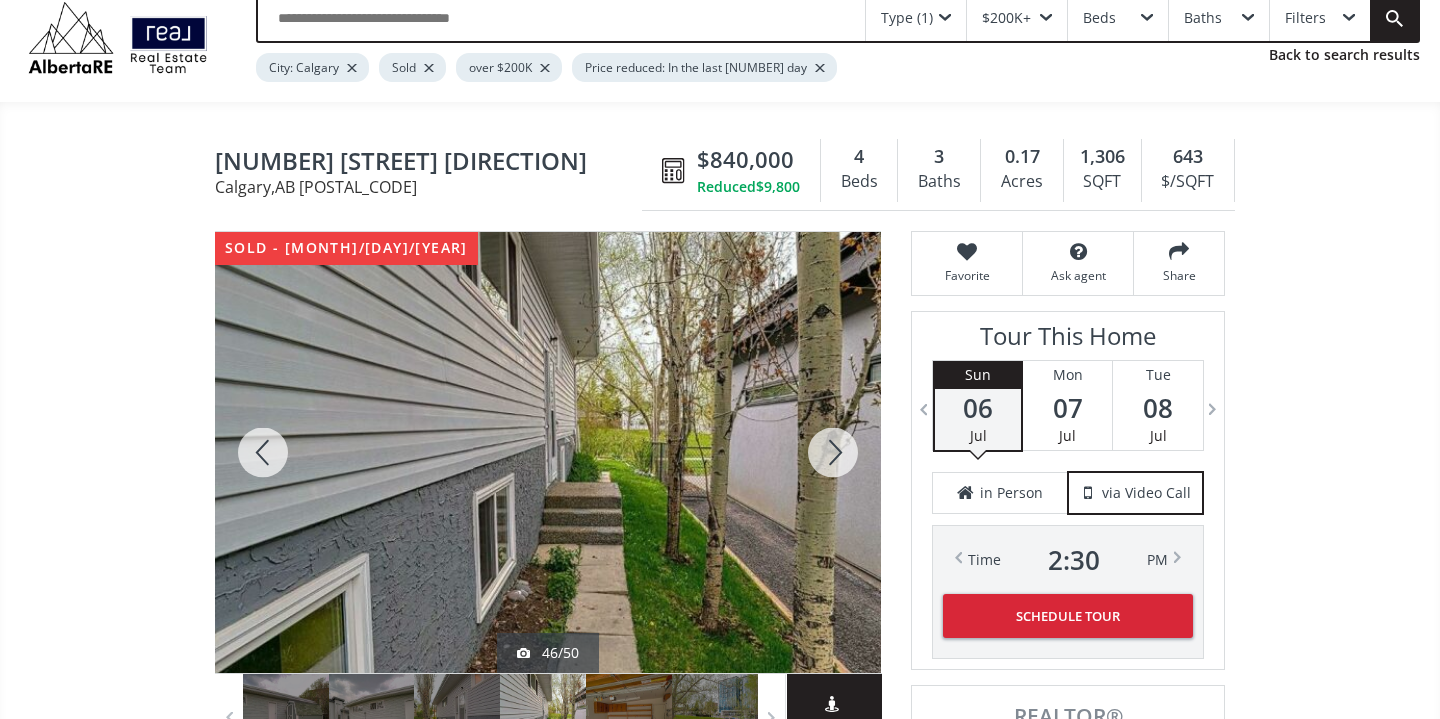 click at bounding box center (833, 452) 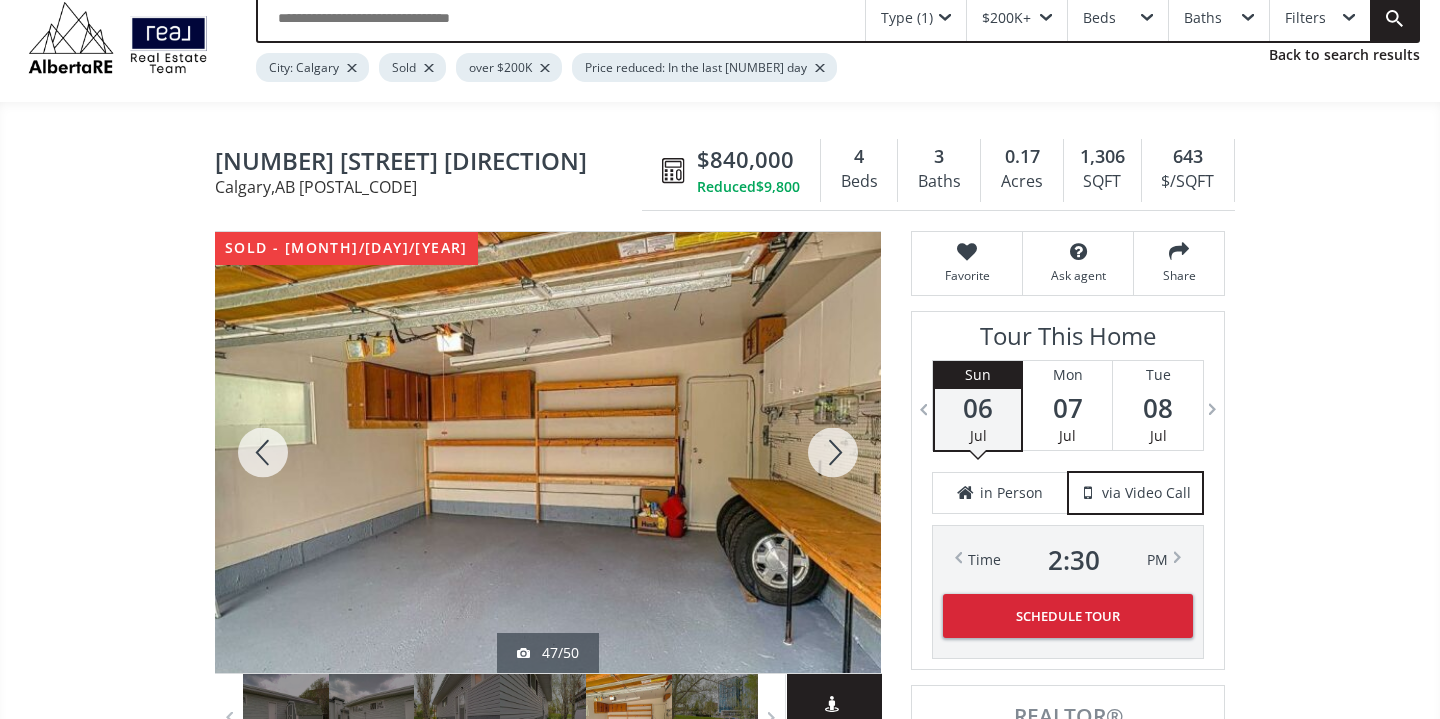 click at bounding box center (833, 452) 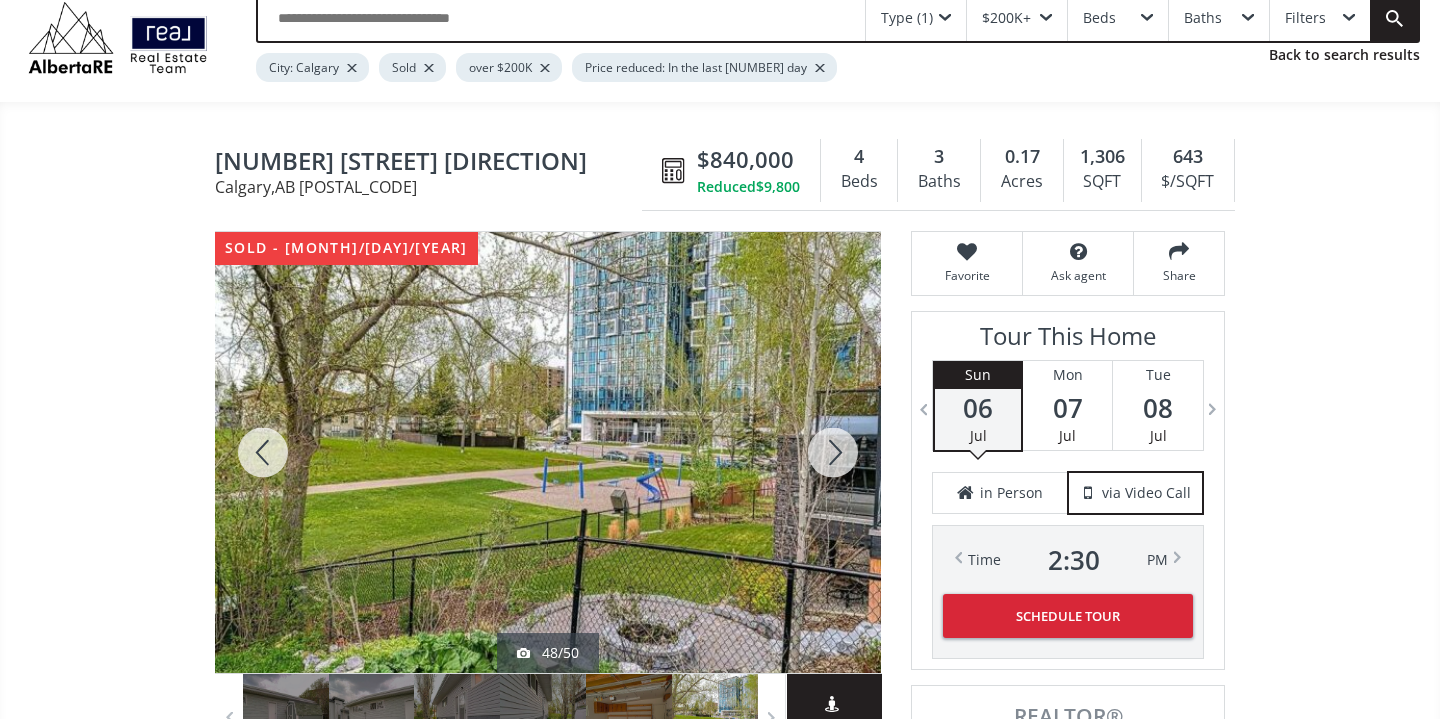 click at bounding box center (833, 452) 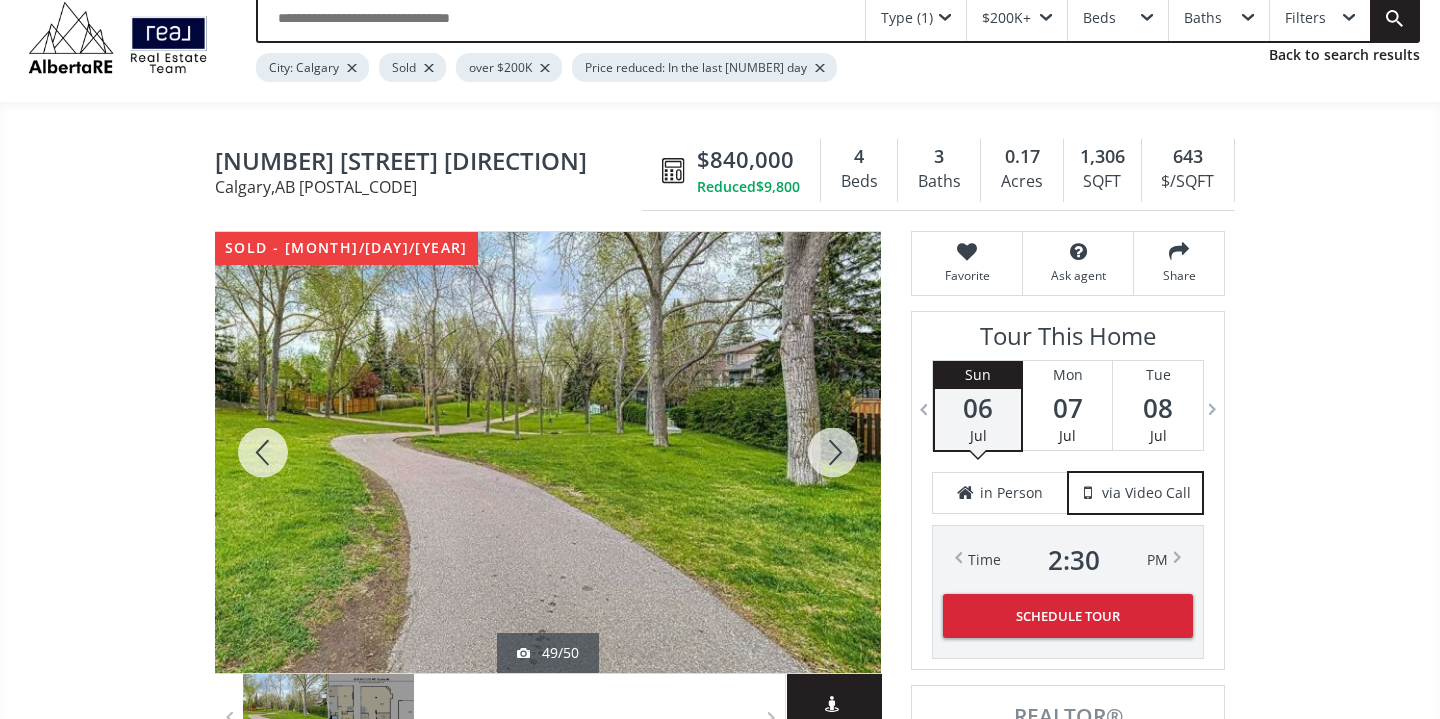 click at bounding box center [833, 452] 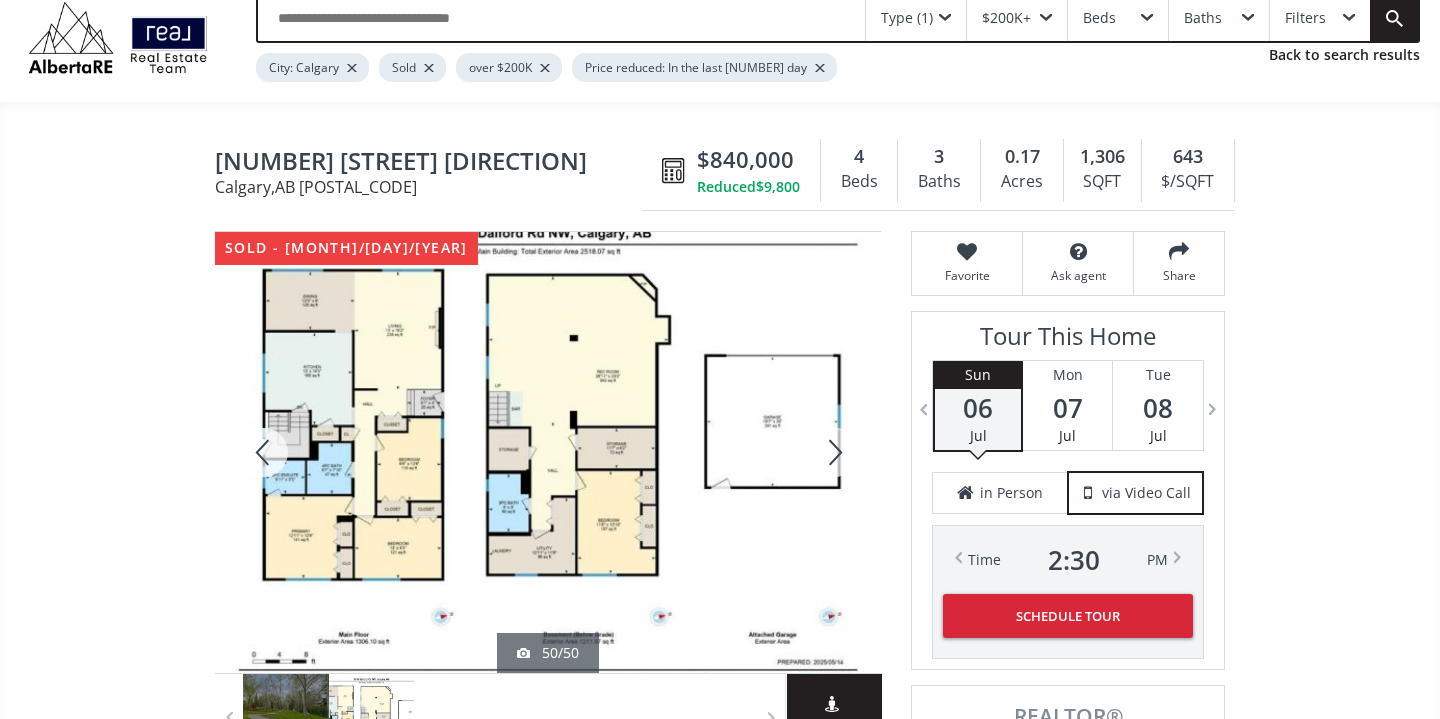 click at bounding box center (833, 452) 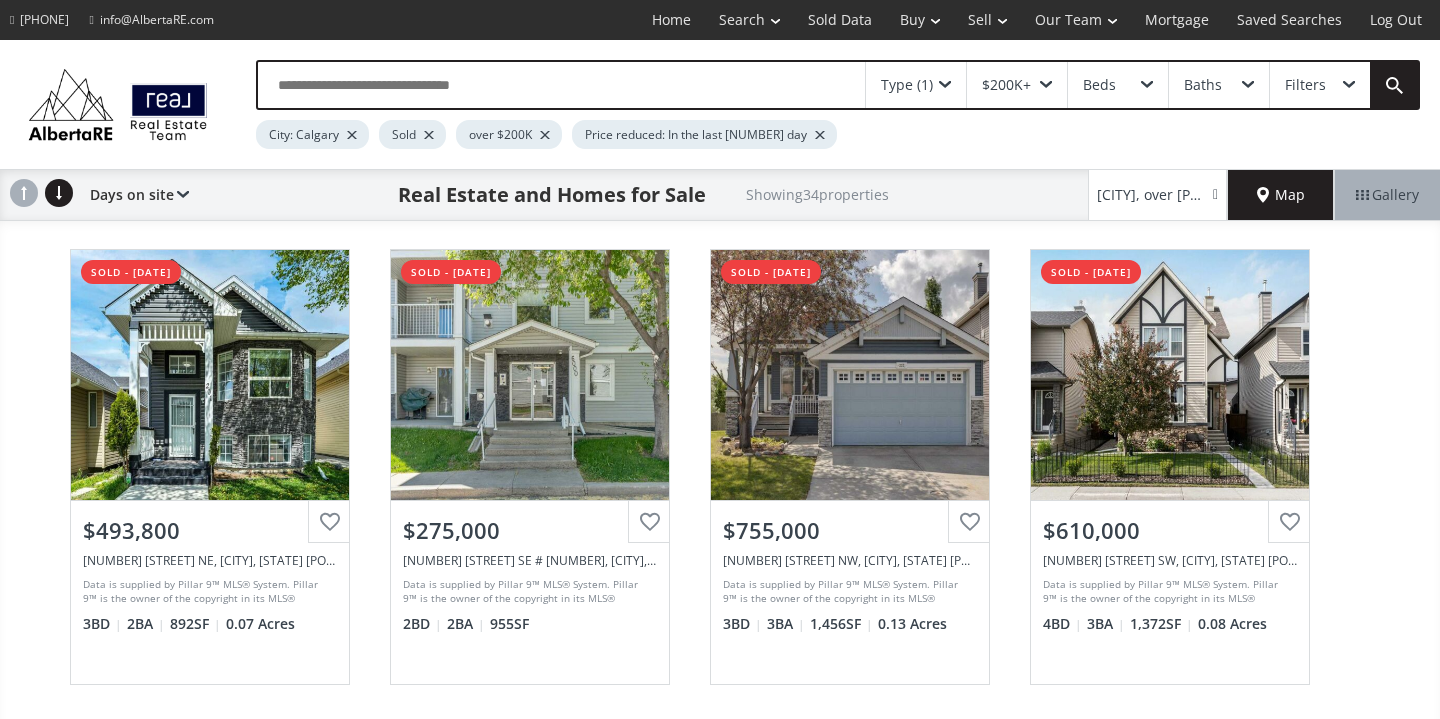 scroll, scrollTop: 0, scrollLeft: 0, axis: both 